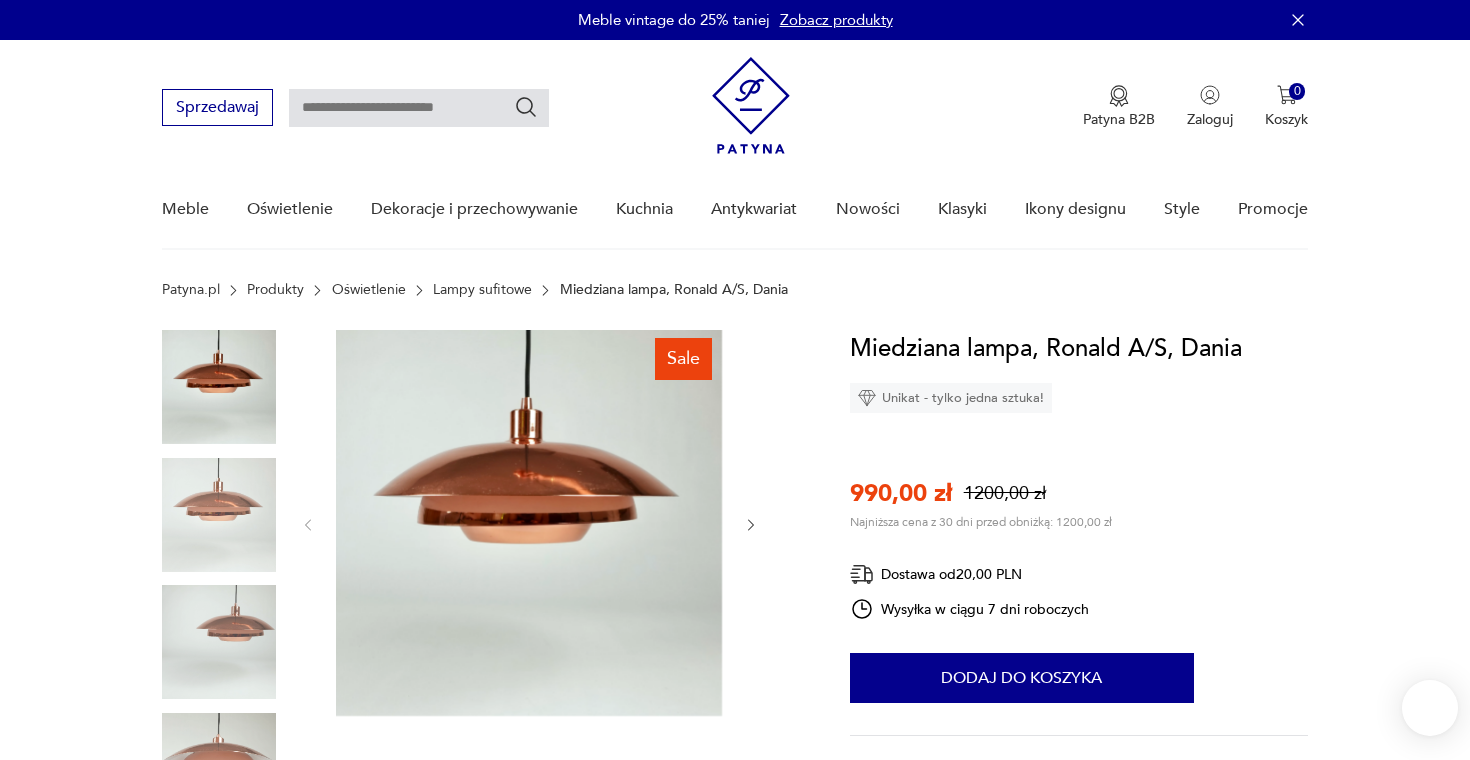 scroll, scrollTop: 127, scrollLeft: 0, axis: vertical 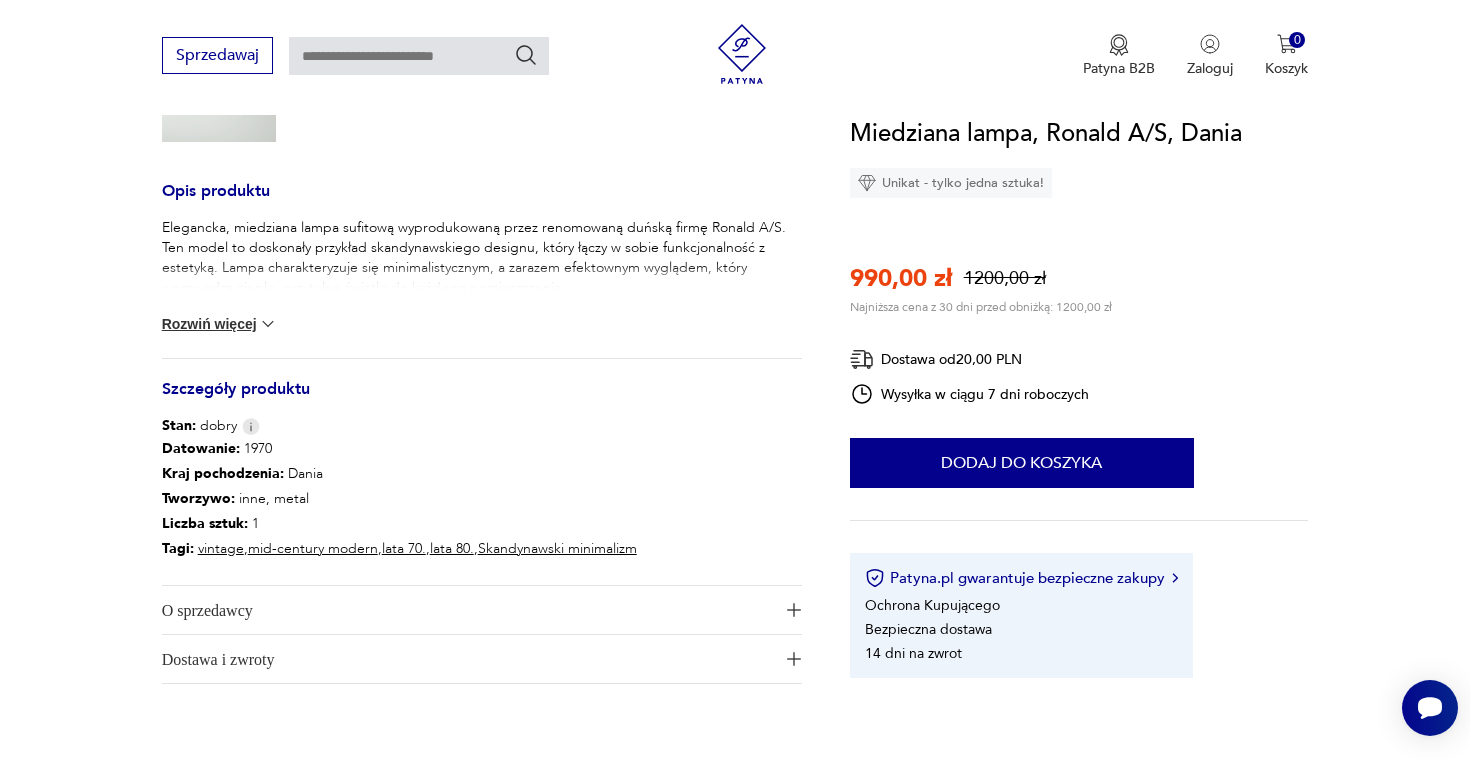 click at bounding box center (268, 324) 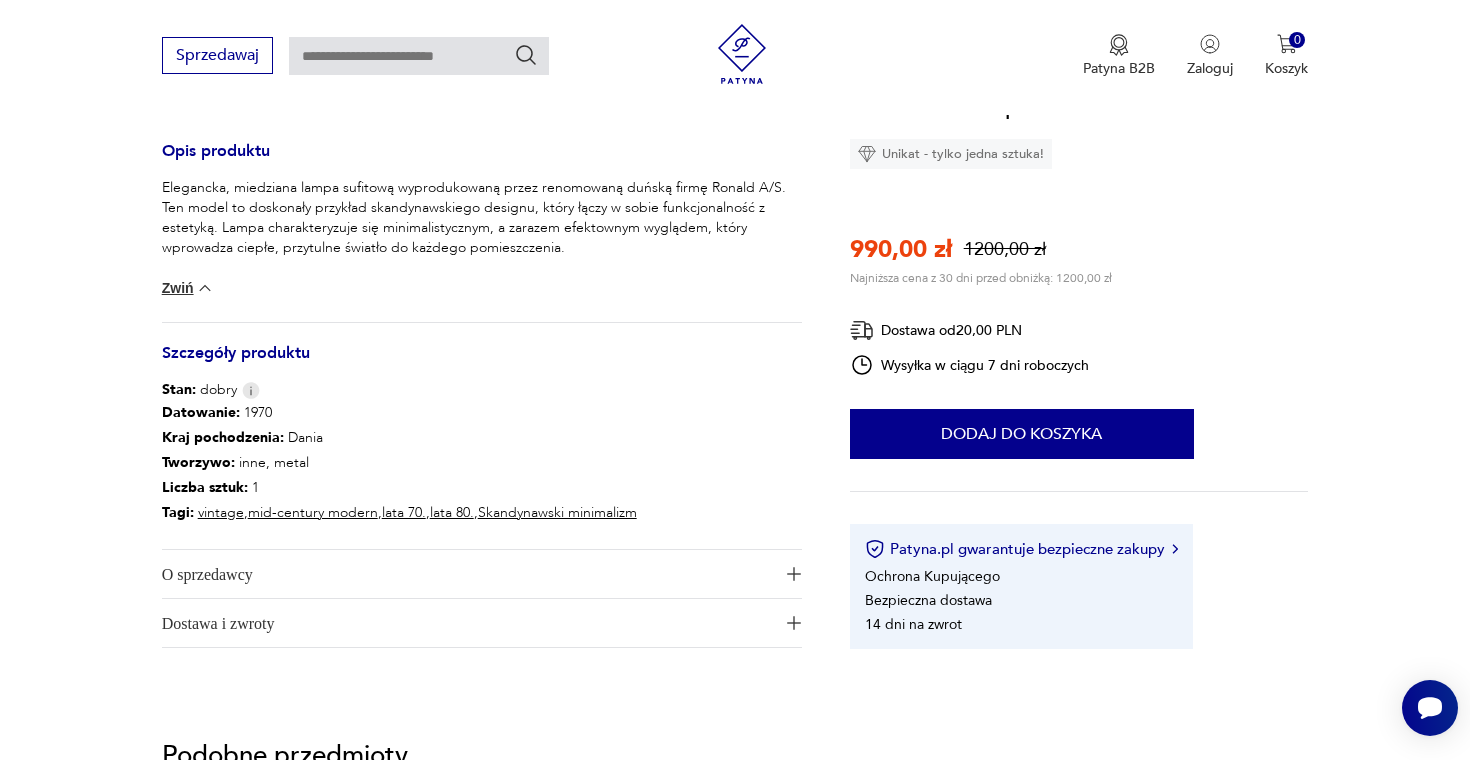 scroll, scrollTop: 749, scrollLeft: 0, axis: vertical 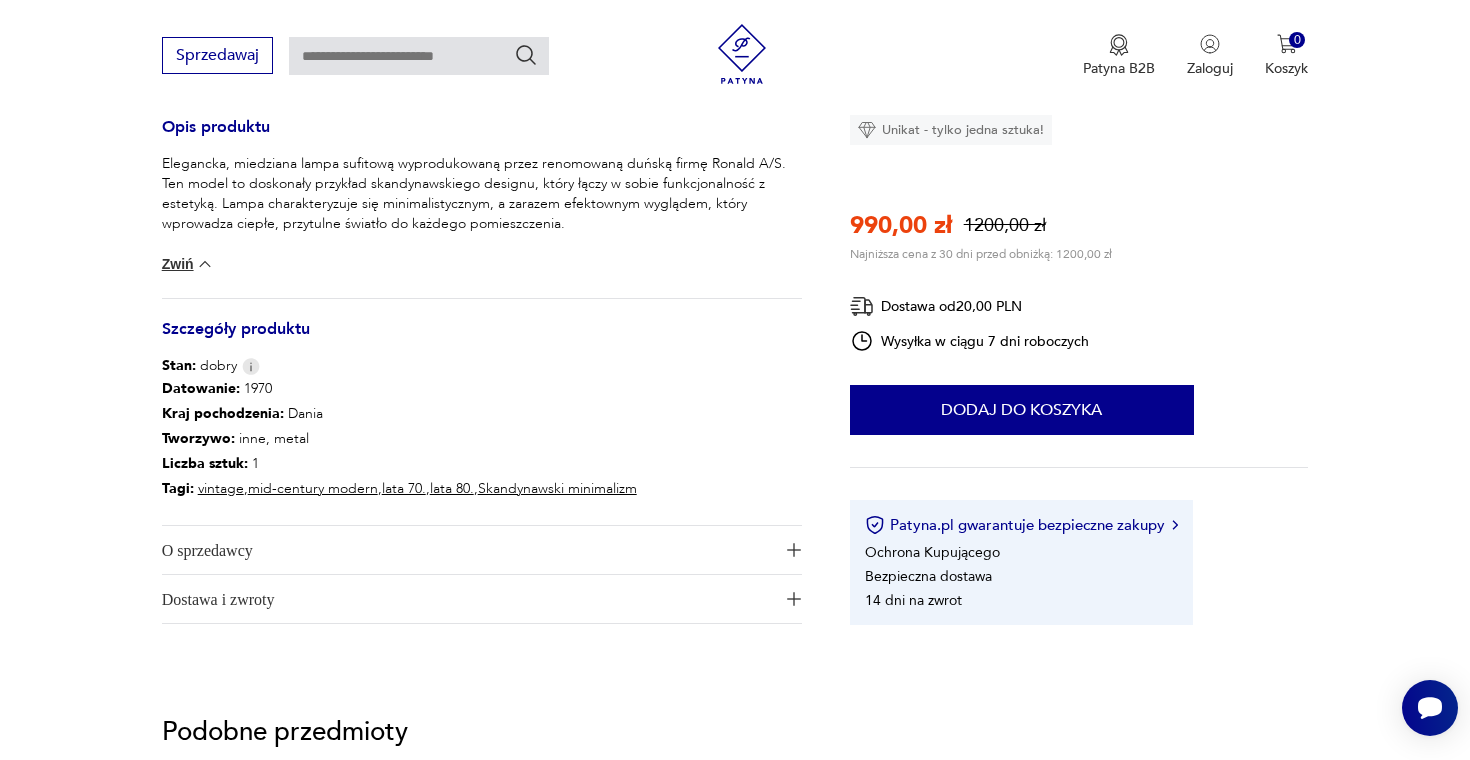 click on "O sprzedawcy" at bounding box center [468, 550] 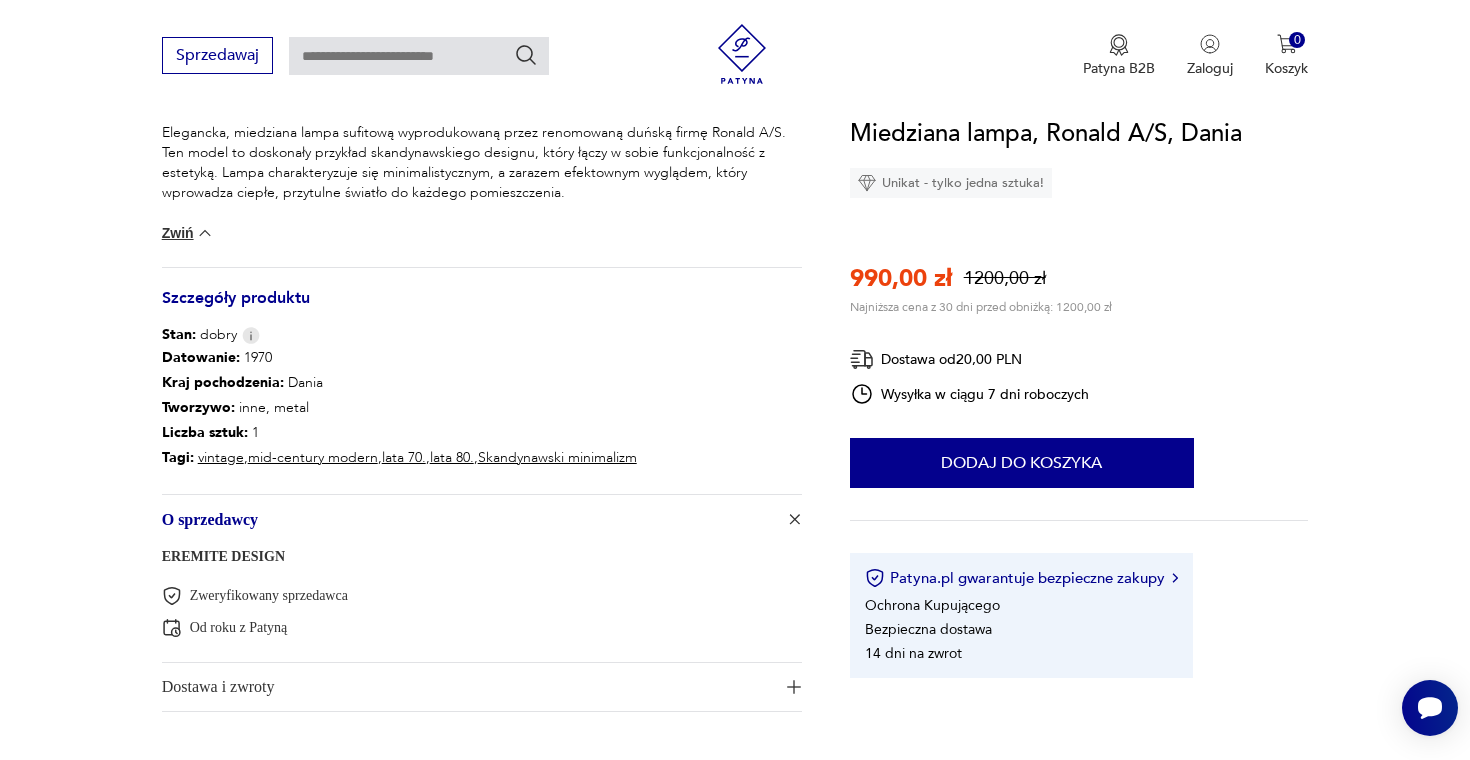 scroll, scrollTop: 805, scrollLeft: 0, axis: vertical 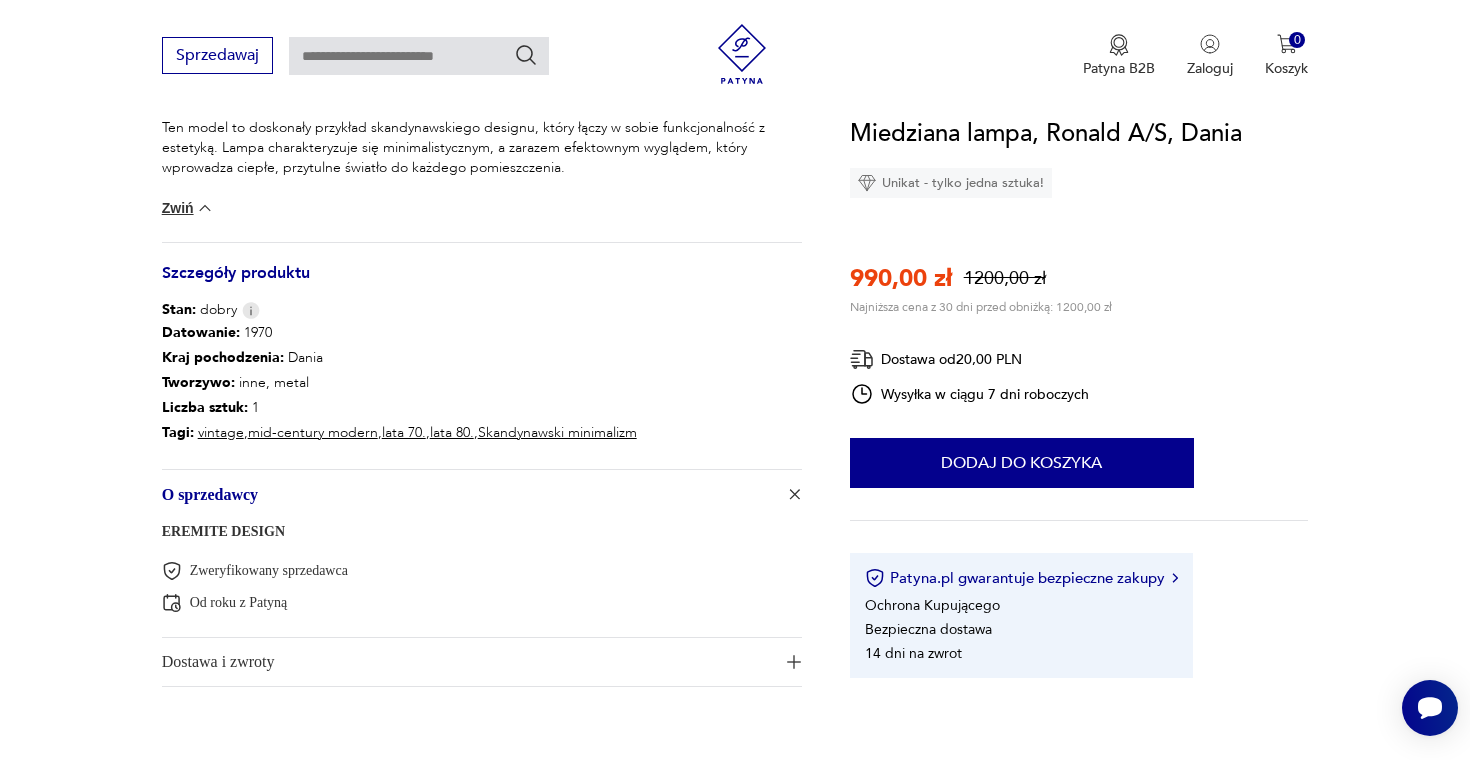 click on "EREMITE DESIGN" at bounding box center [223, 531] 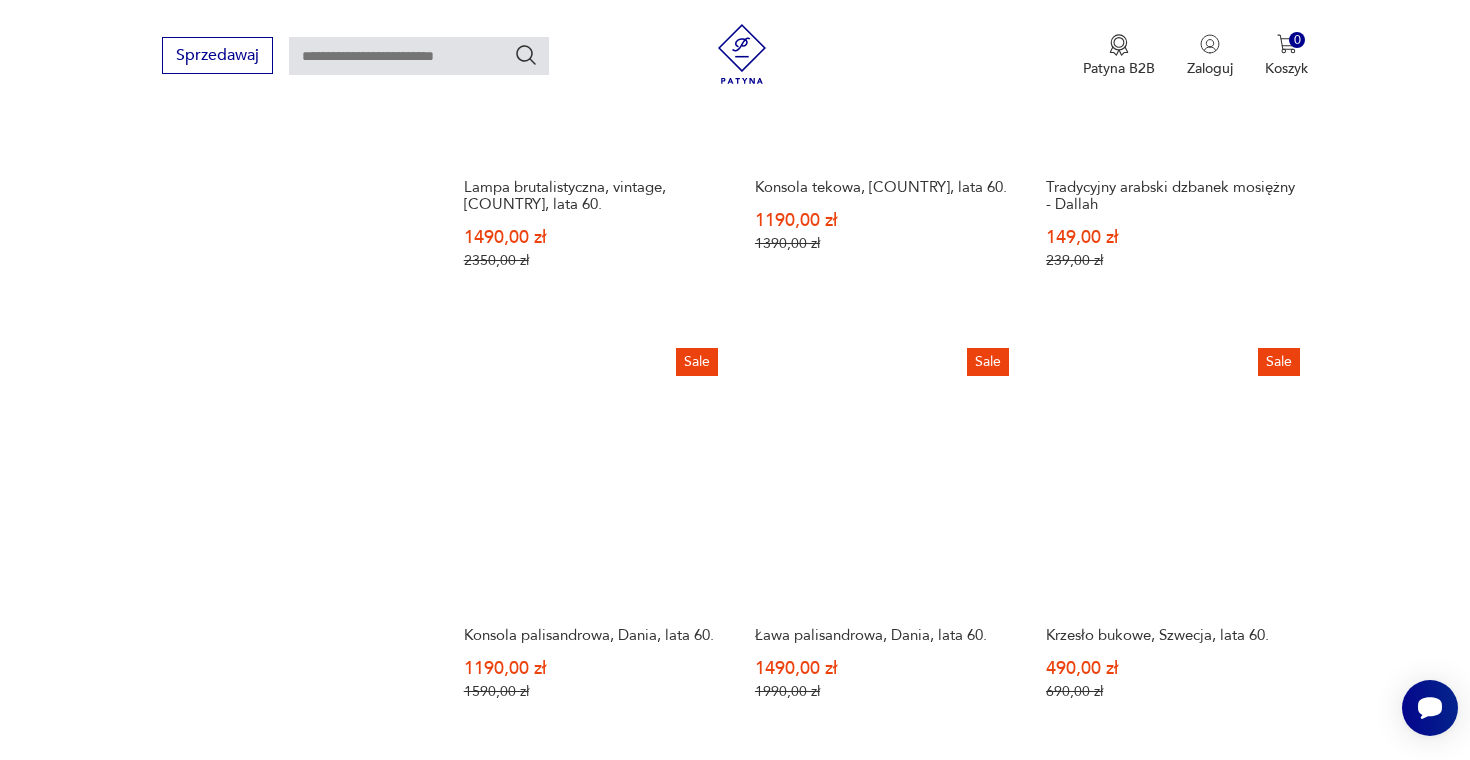 scroll, scrollTop: 1803, scrollLeft: 0, axis: vertical 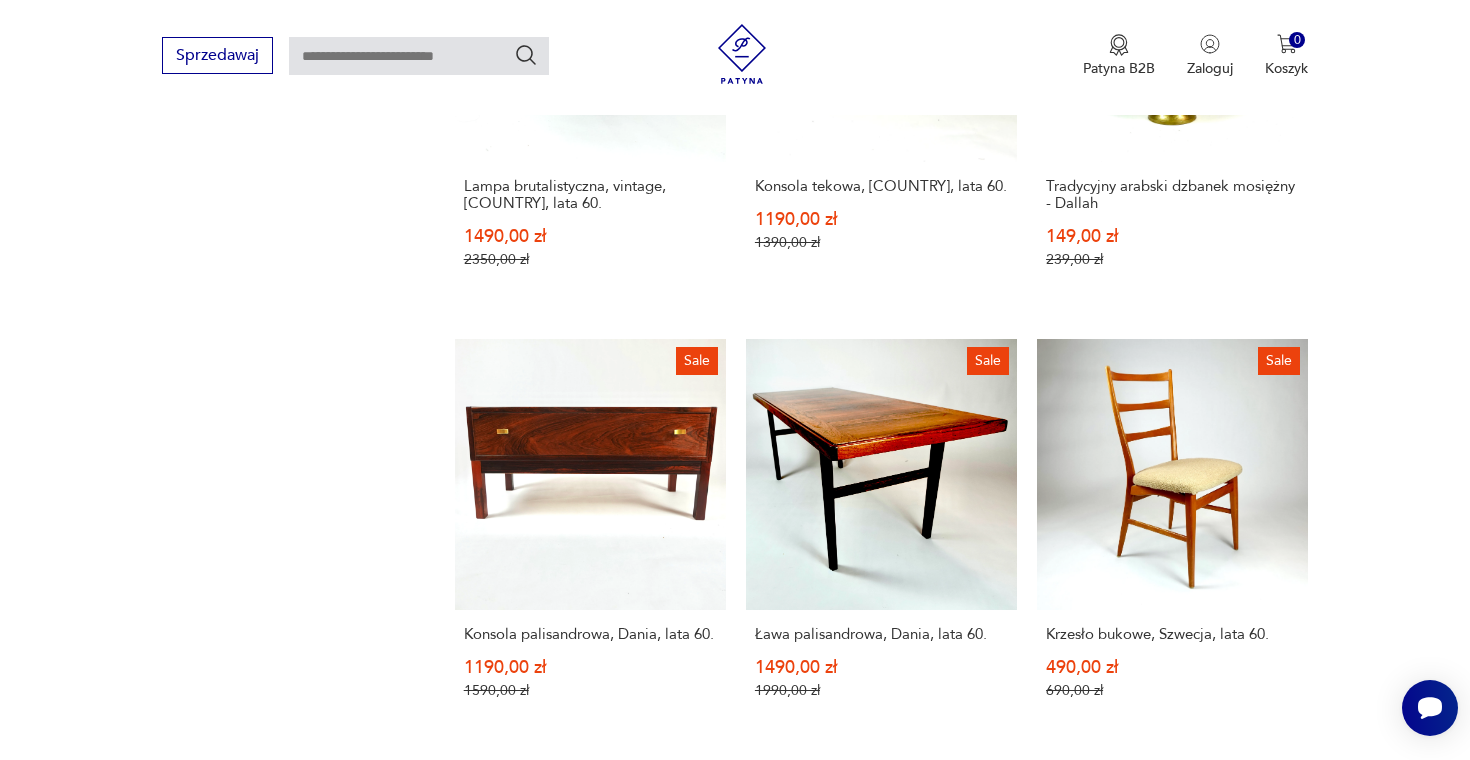 click on "Skandynawska lampa w stylu mid-century" at bounding box center [590, 1074] 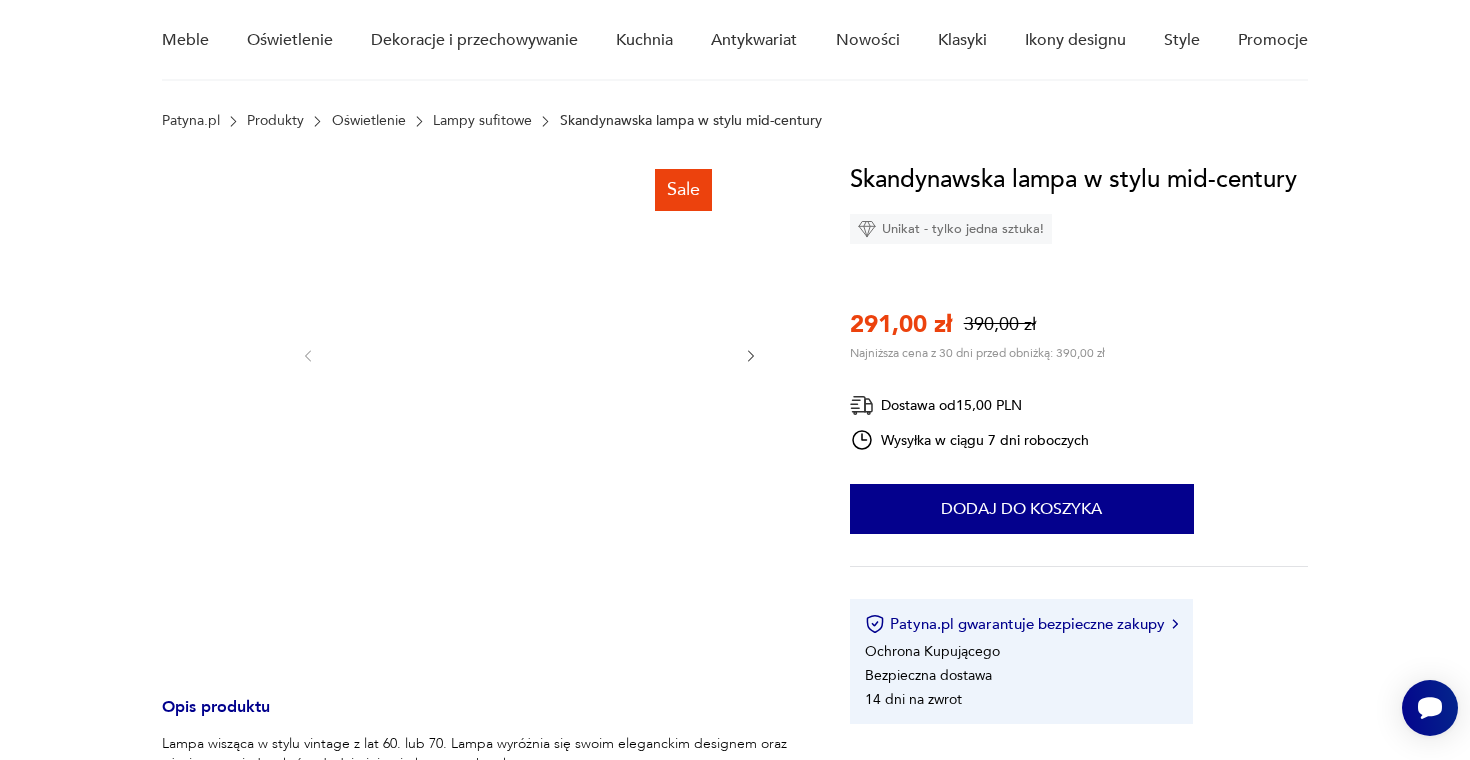 scroll, scrollTop: 179, scrollLeft: 0, axis: vertical 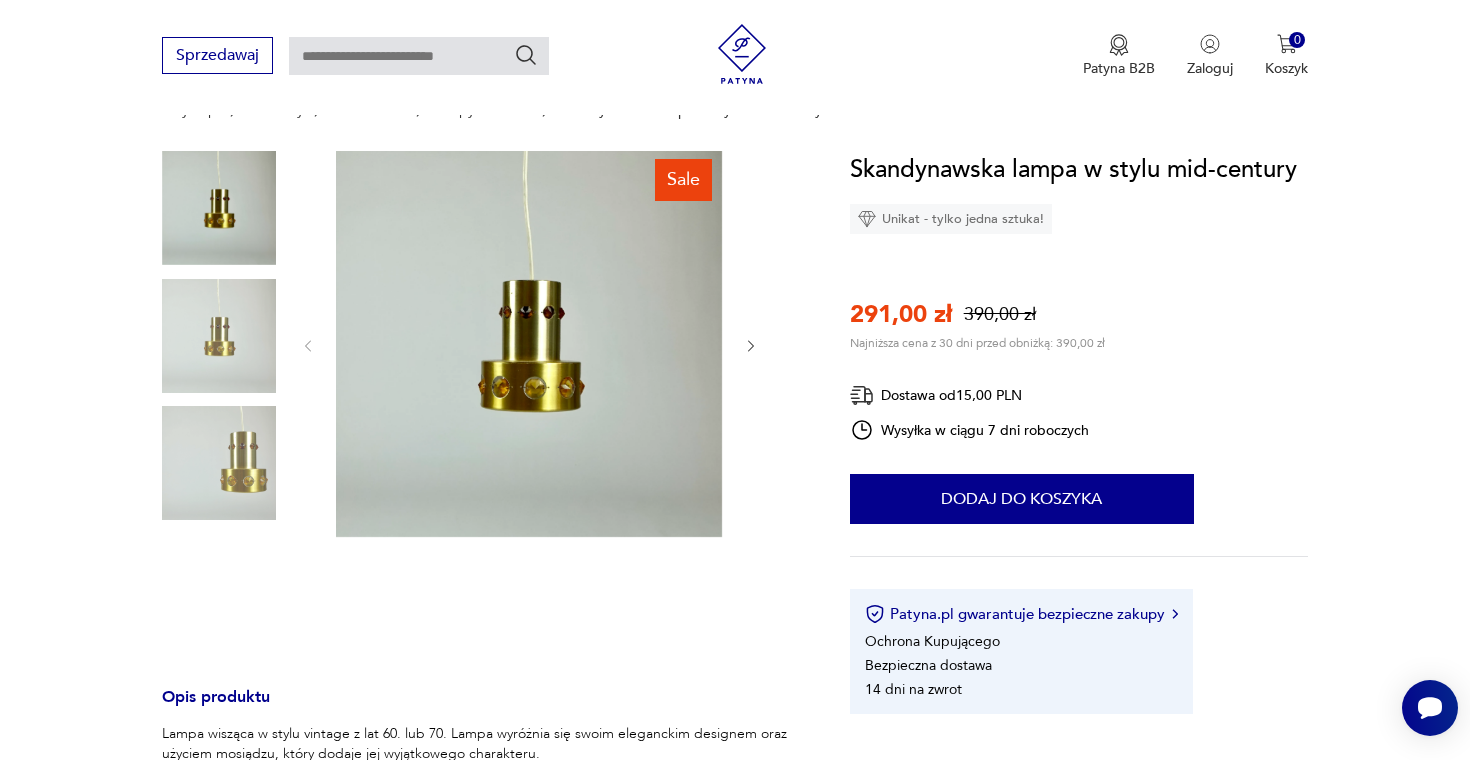 click 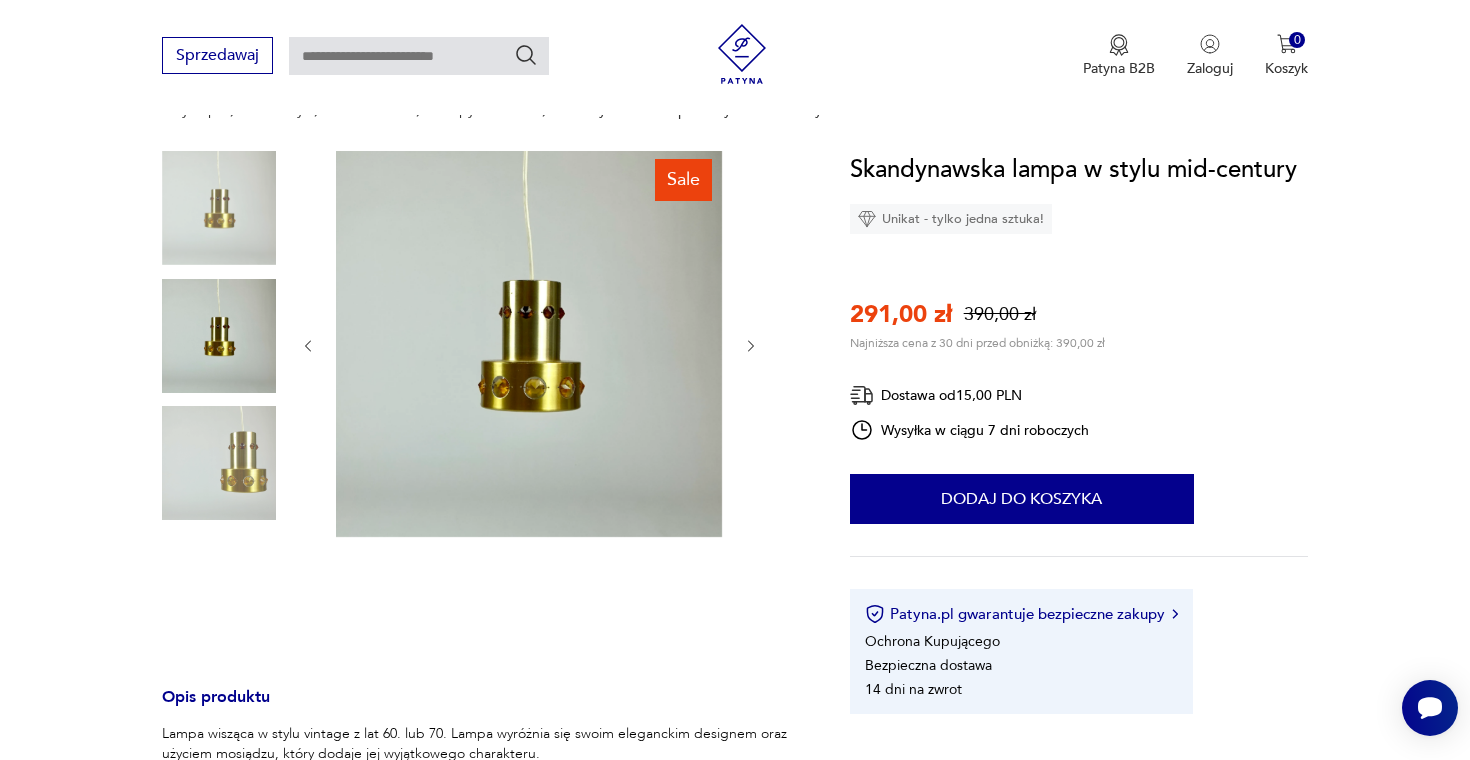 click 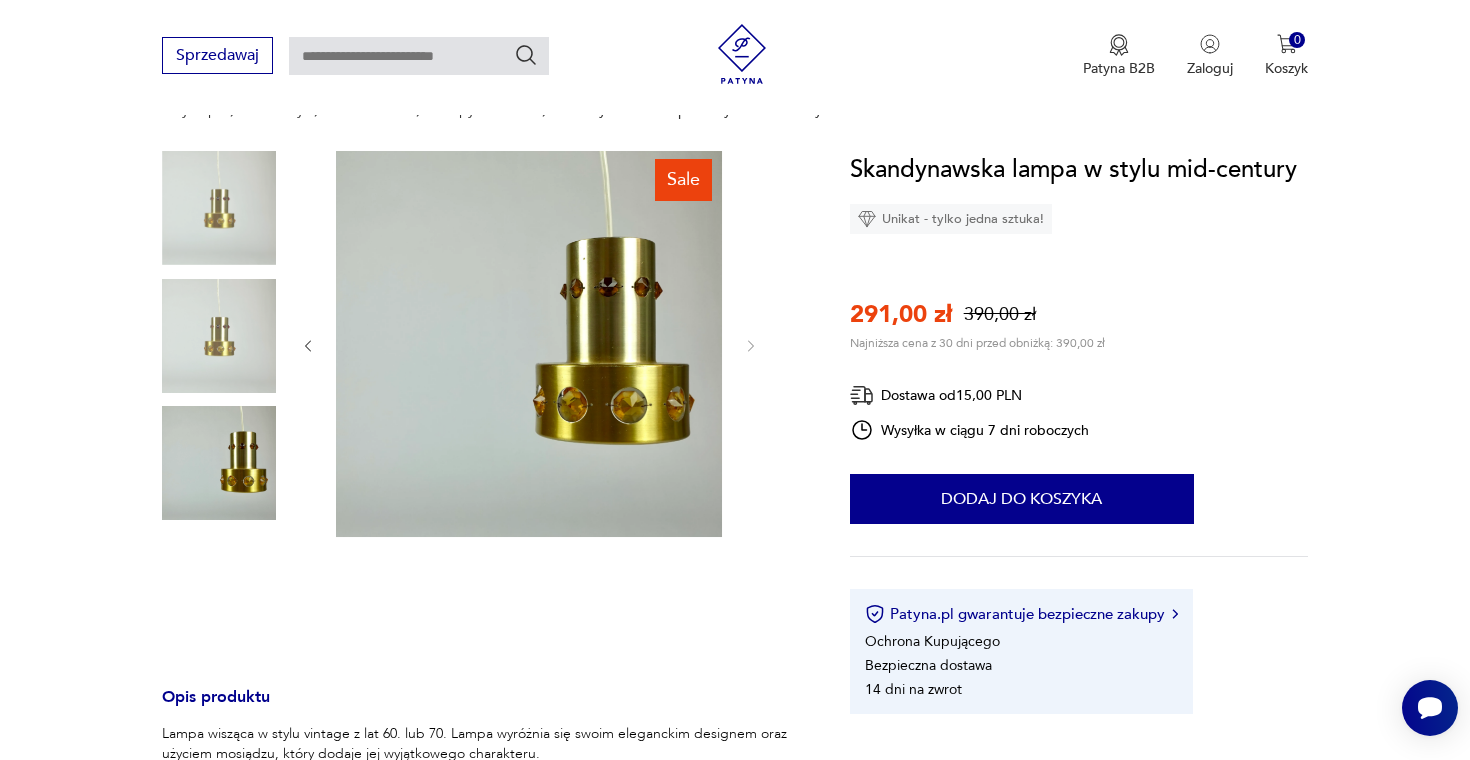 click at bounding box center (219, 463) 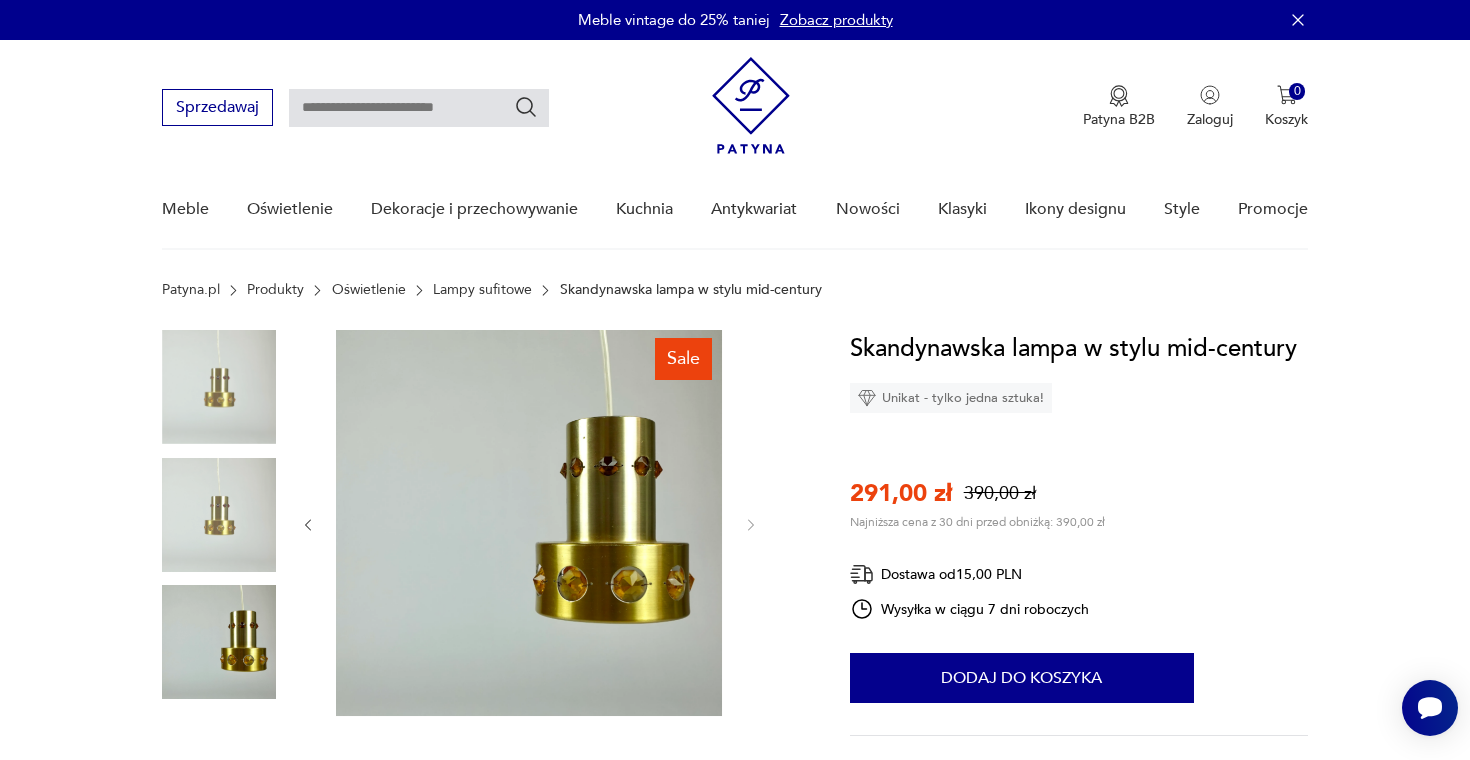 scroll, scrollTop: 0, scrollLeft: 0, axis: both 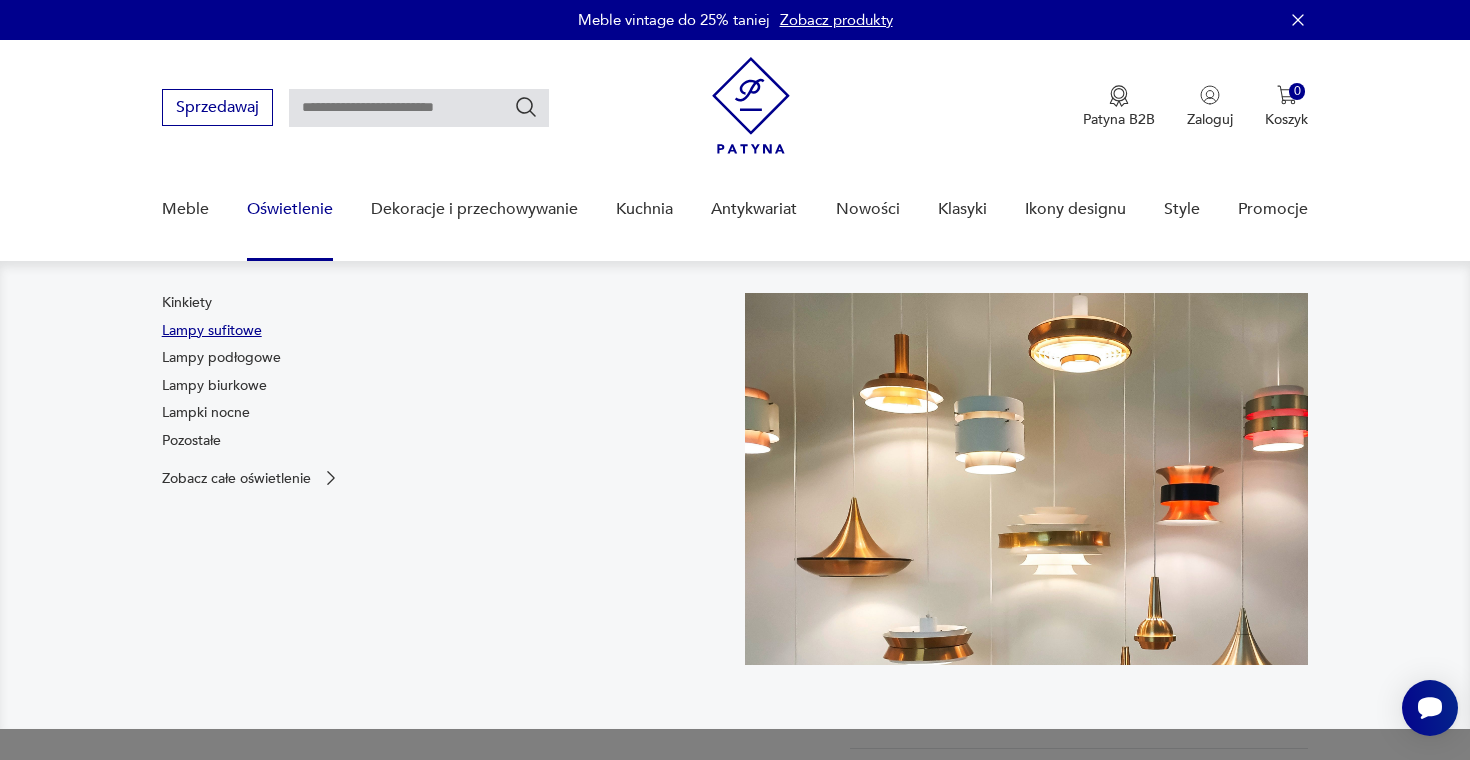 click on "Lampy sufitowe" at bounding box center (212, 331) 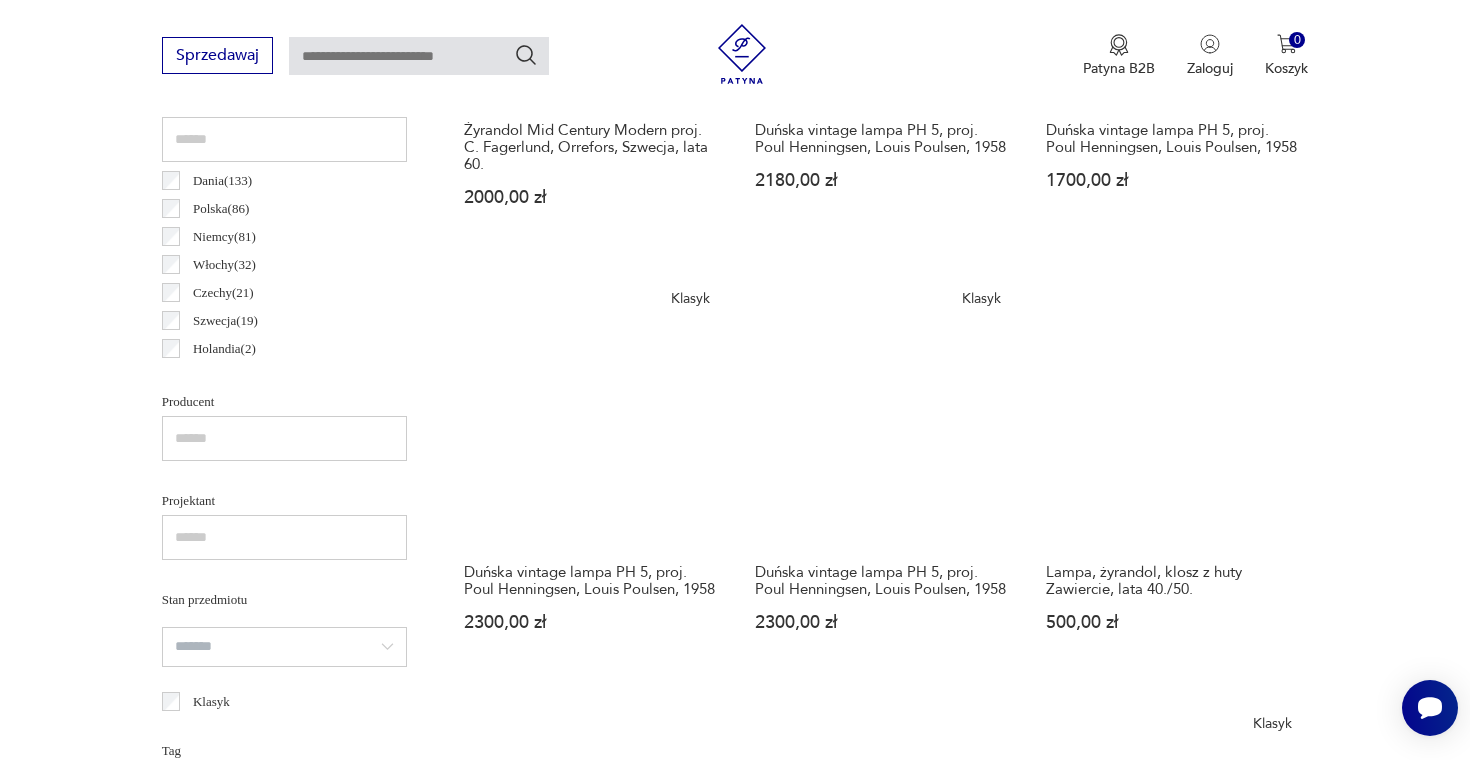 scroll, scrollTop: 1002, scrollLeft: 0, axis: vertical 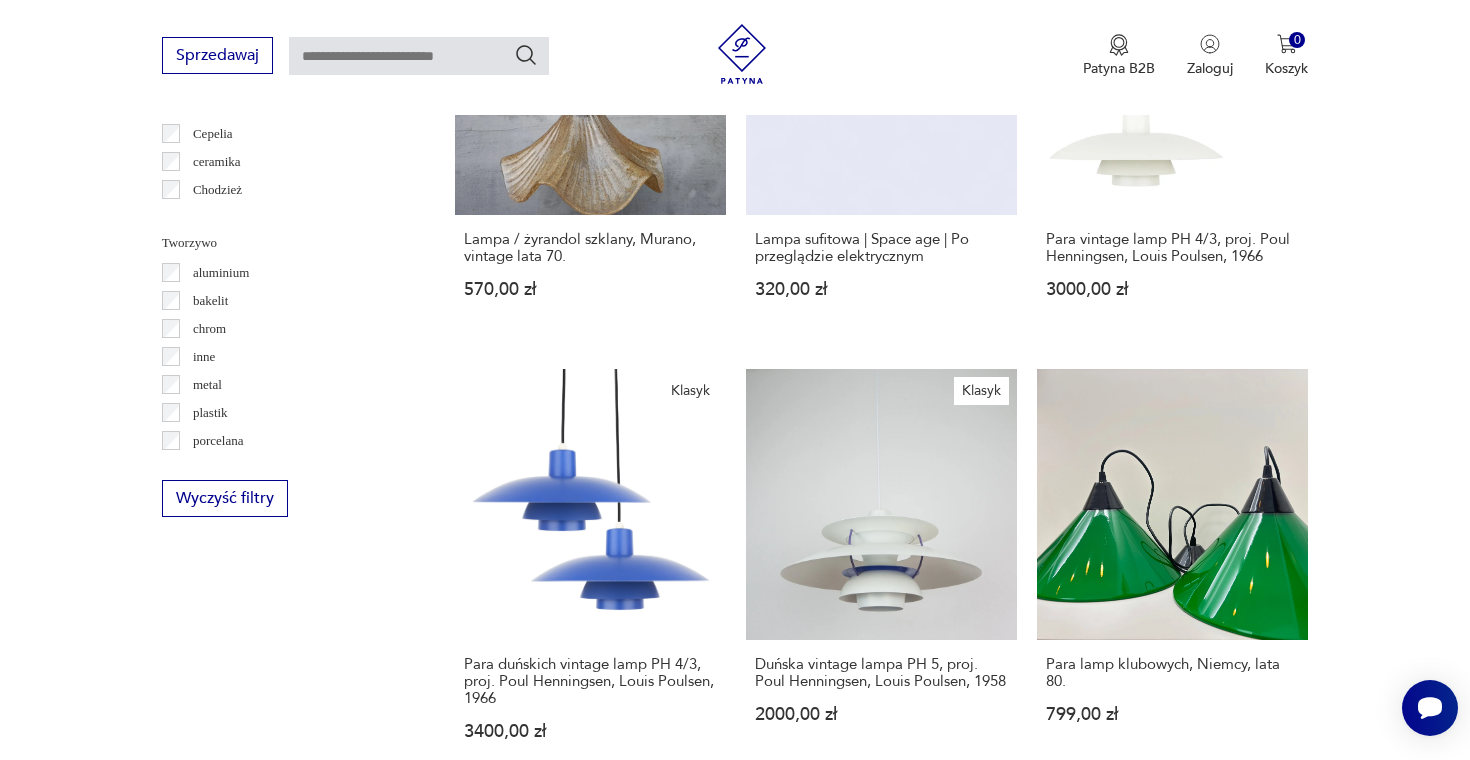 click on "2" at bounding box center [892, 1717] 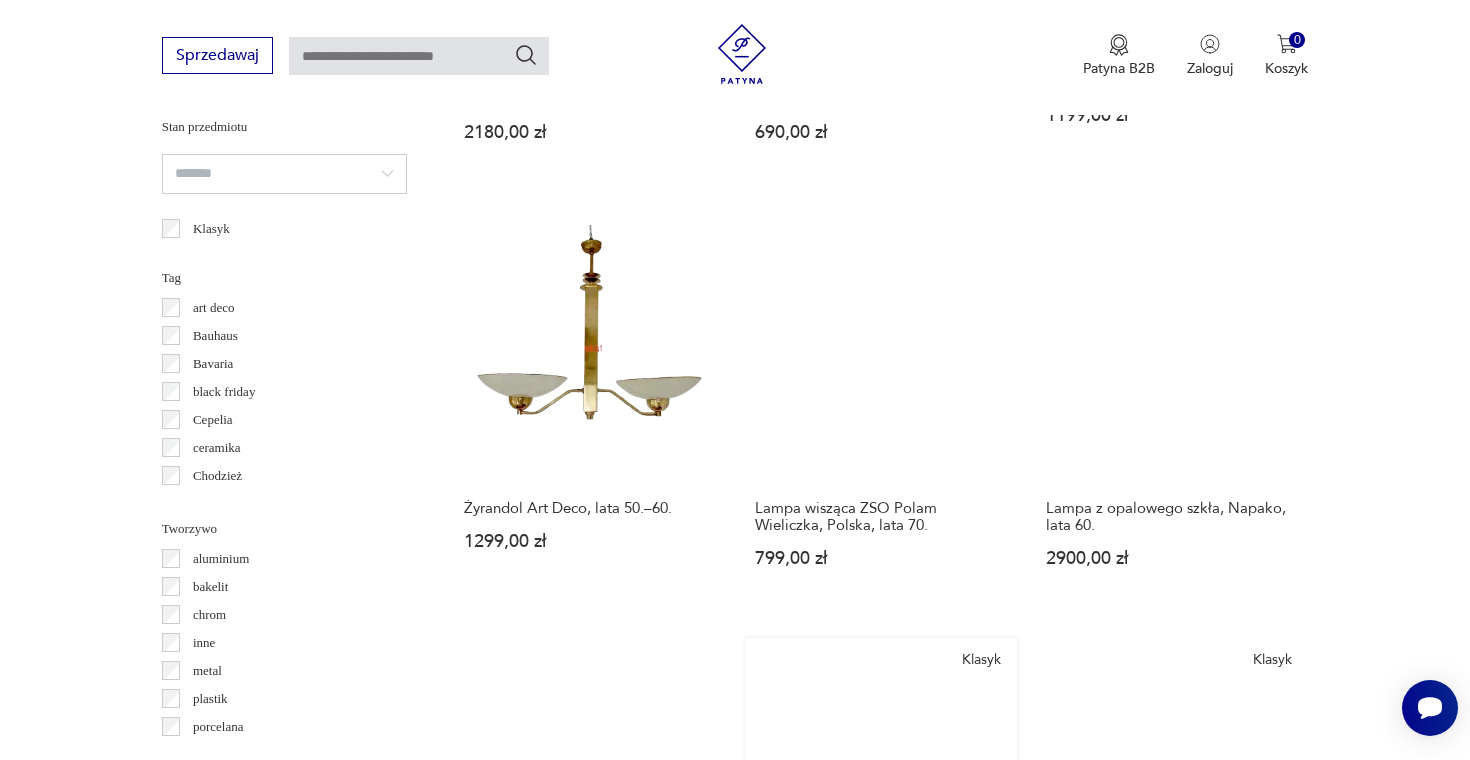 scroll, scrollTop: 1483, scrollLeft: 0, axis: vertical 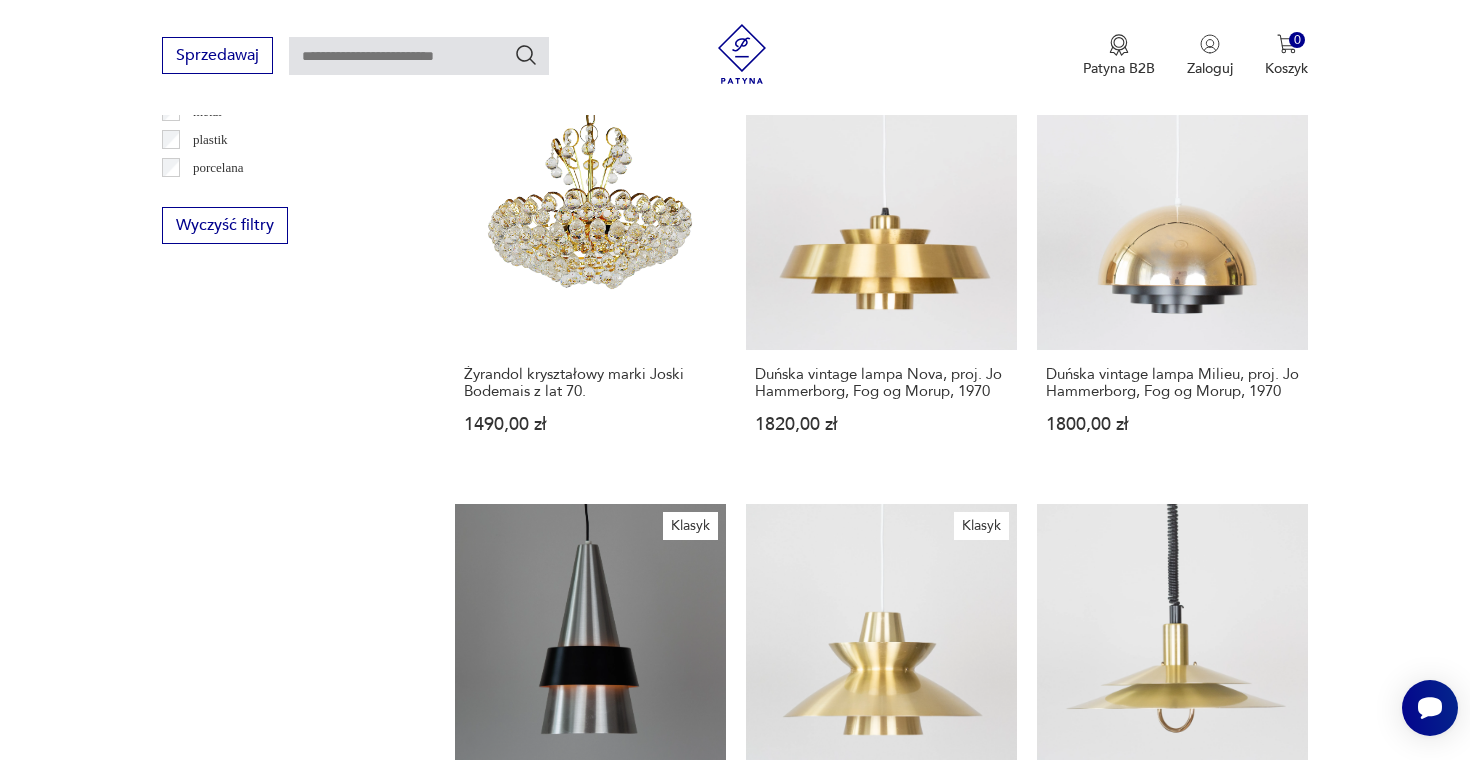 click on "3" at bounding box center (938, 1427) 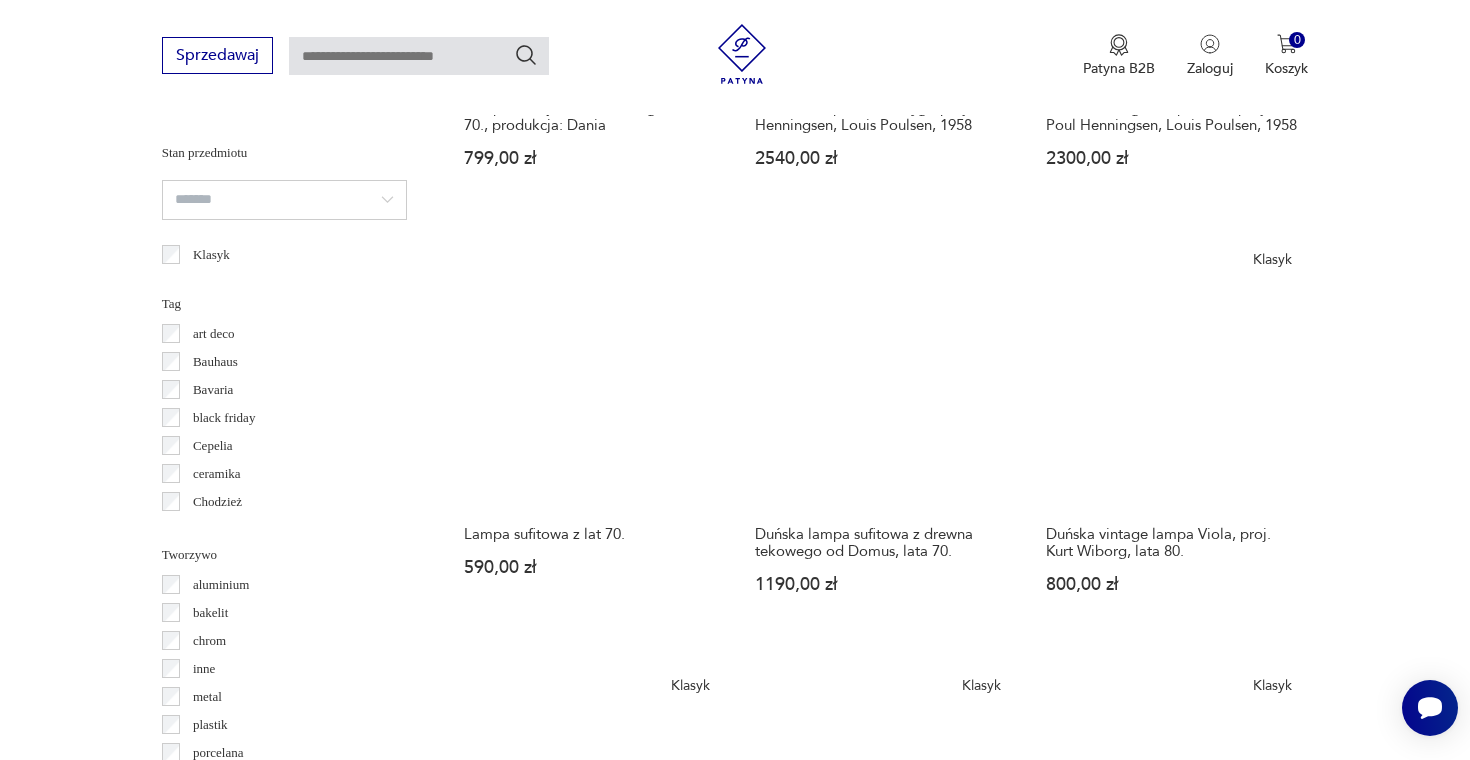 scroll, scrollTop: 1453, scrollLeft: 0, axis: vertical 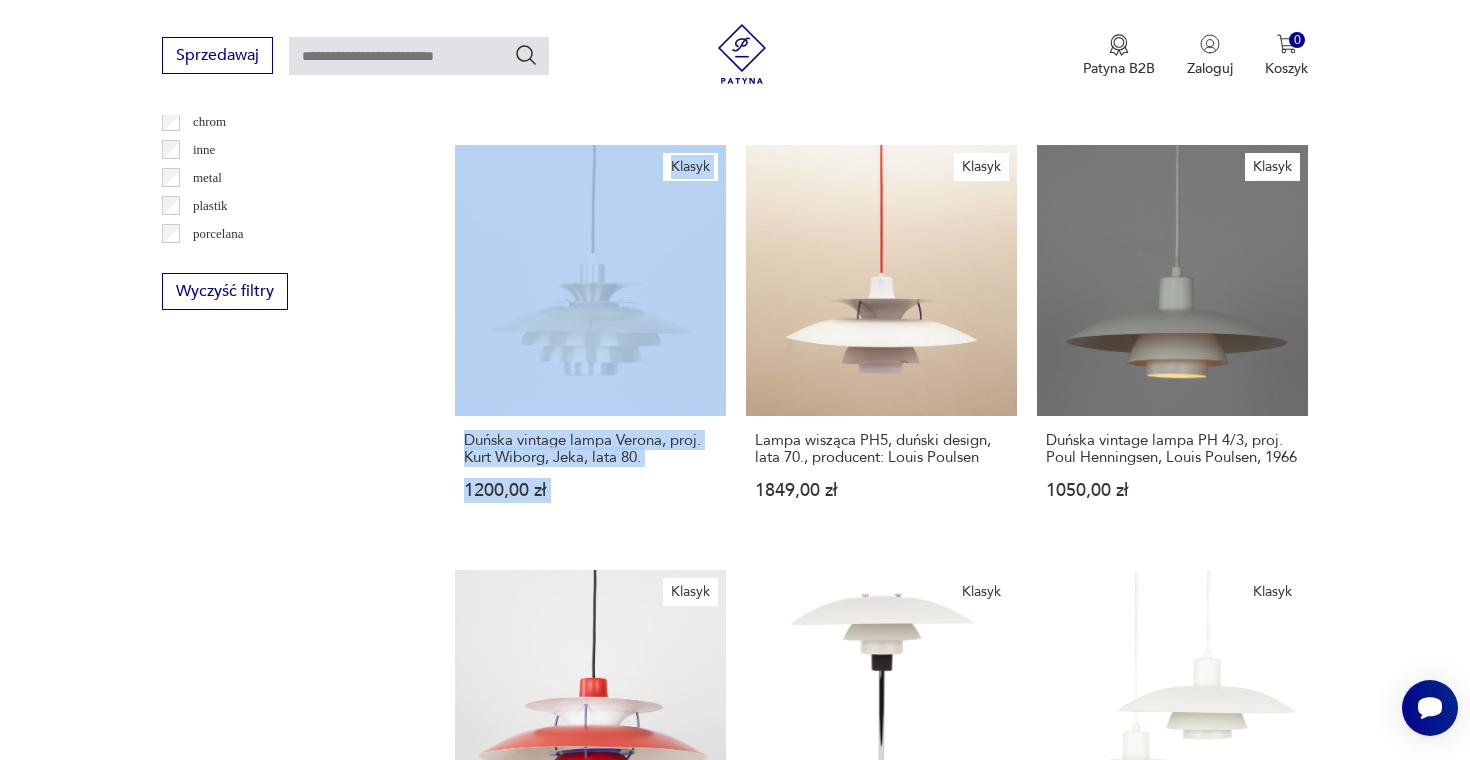 click on "4" at bounding box center [984, 1476] 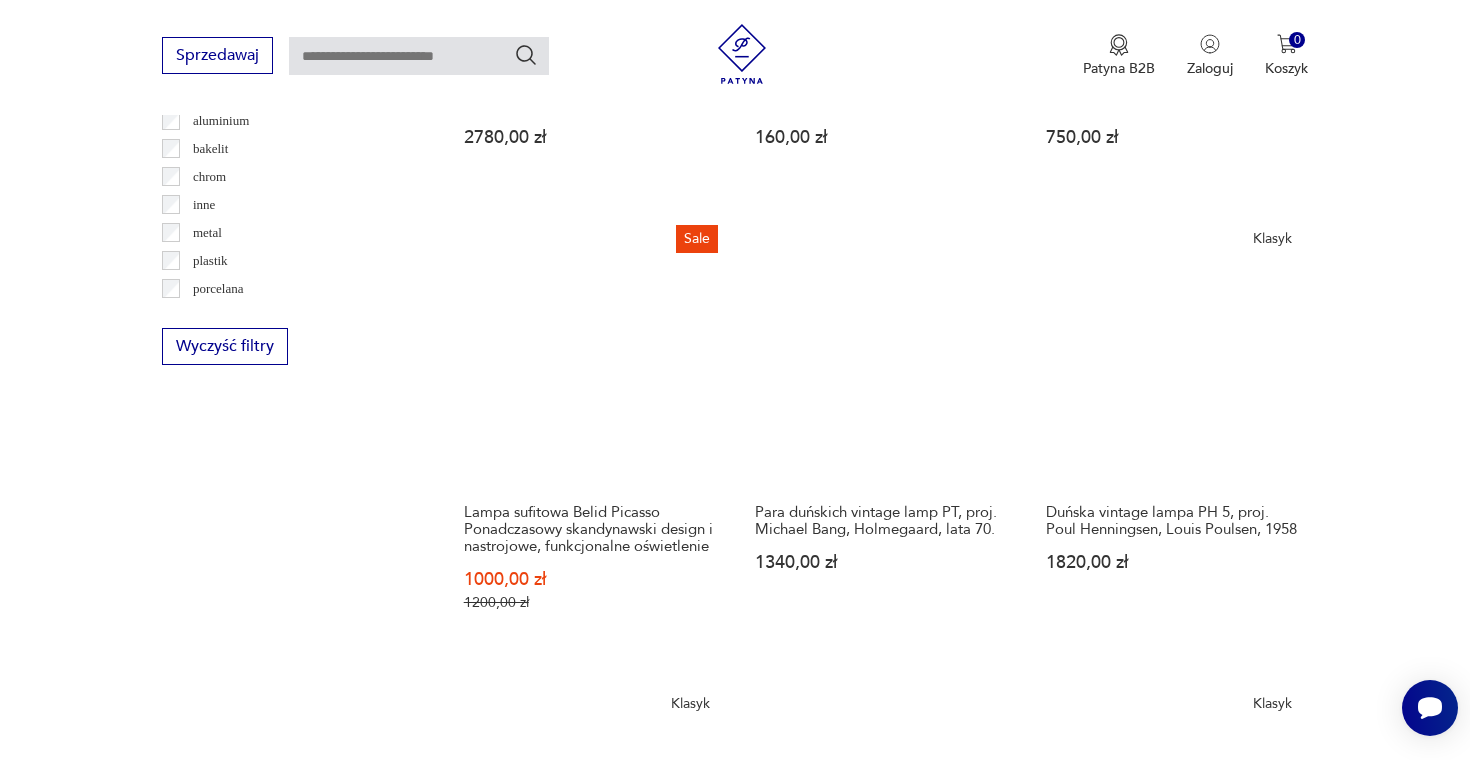 scroll, scrollTop: 1925, scrollLeft: 0, axis: vertical 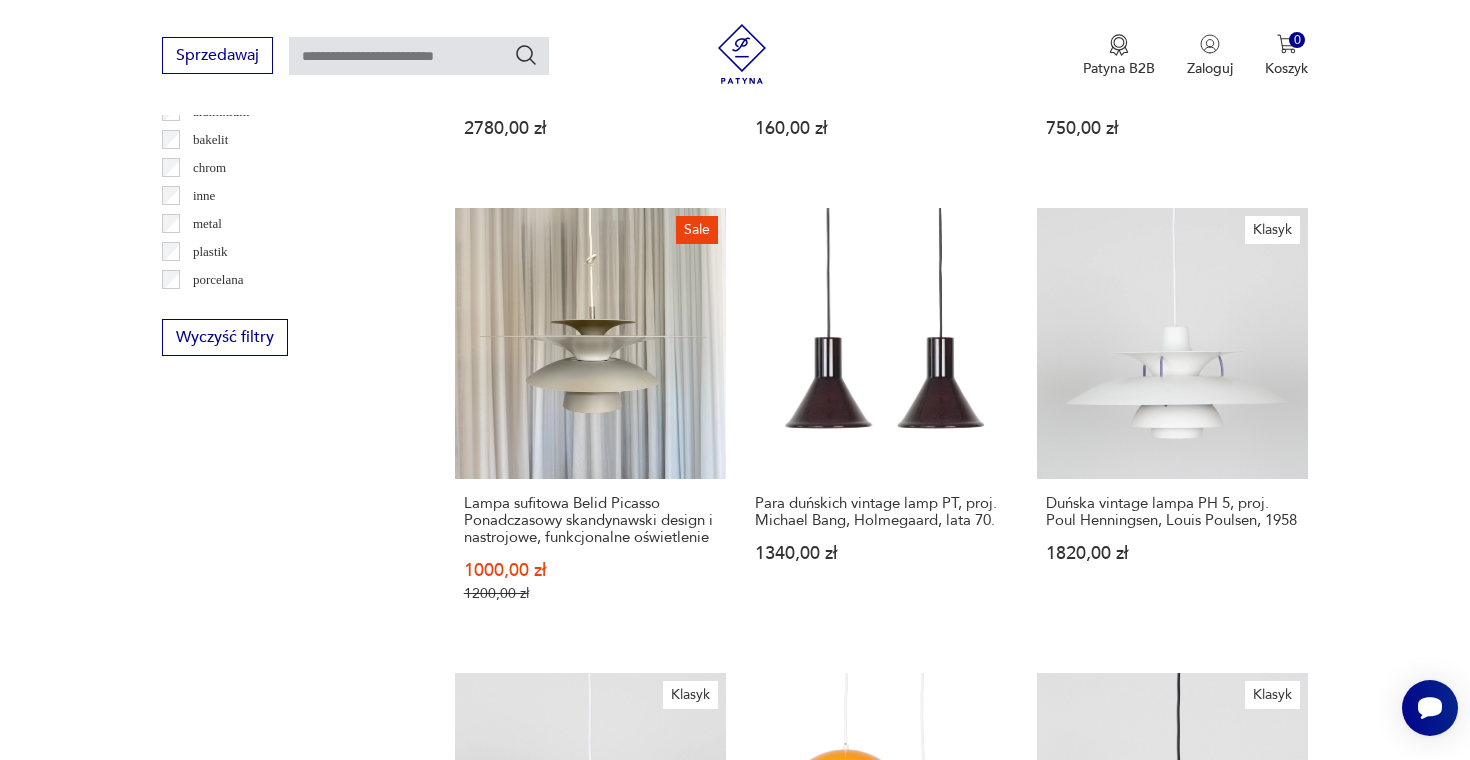 click on "5" at bounding box center (1030, 1613) 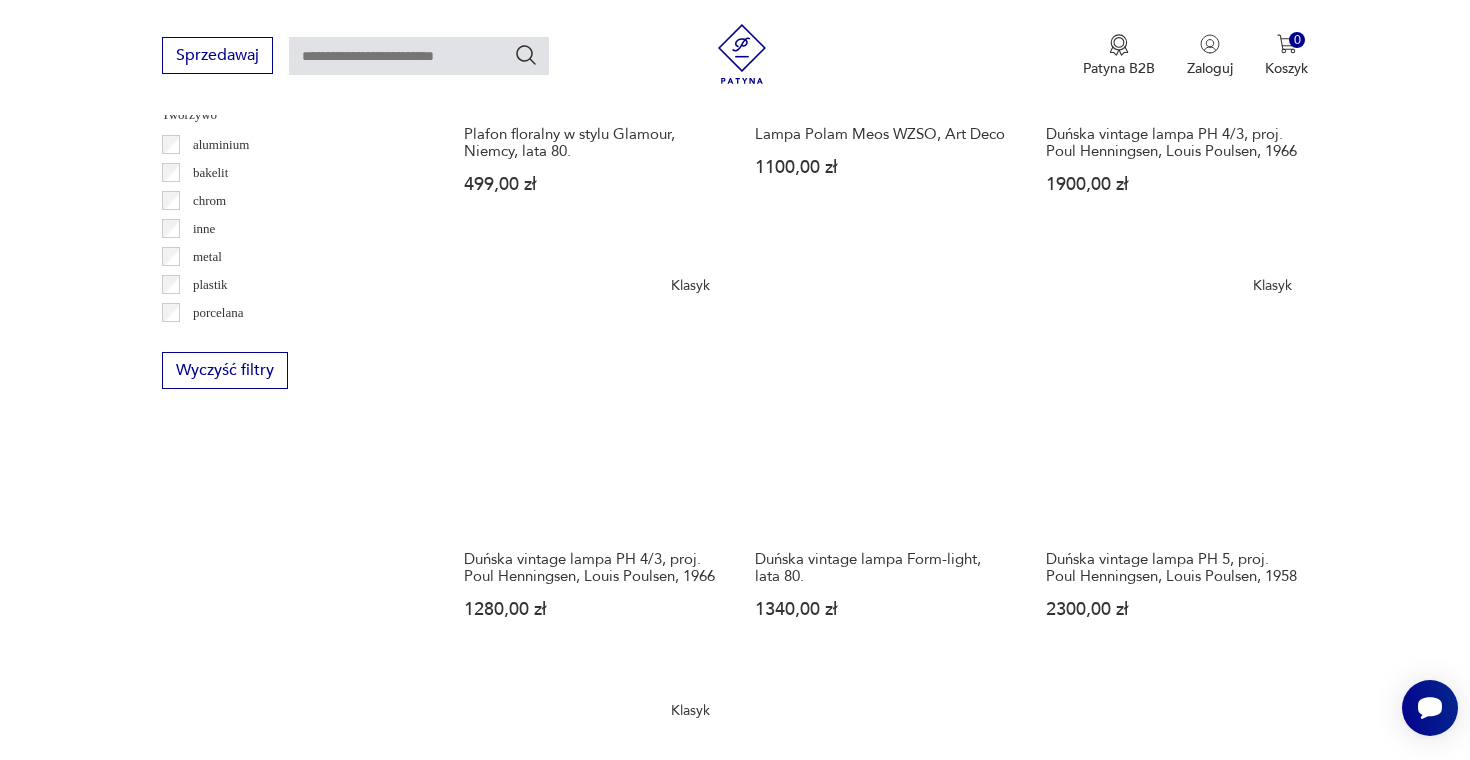 scroll, scrollTop: 1903, scrollLeft: 0, axis: vertical 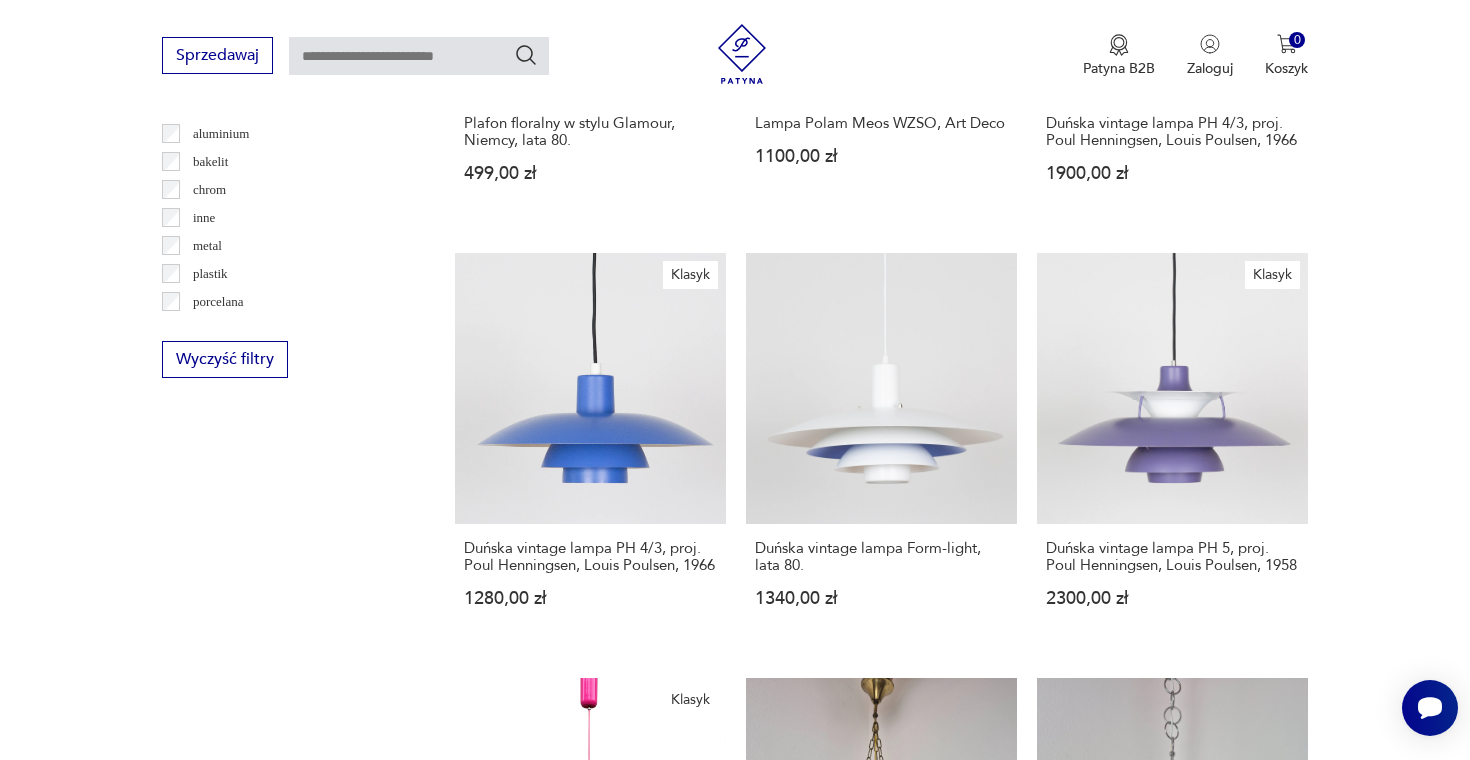 click on "6" at bounding box center (1076, 1584) 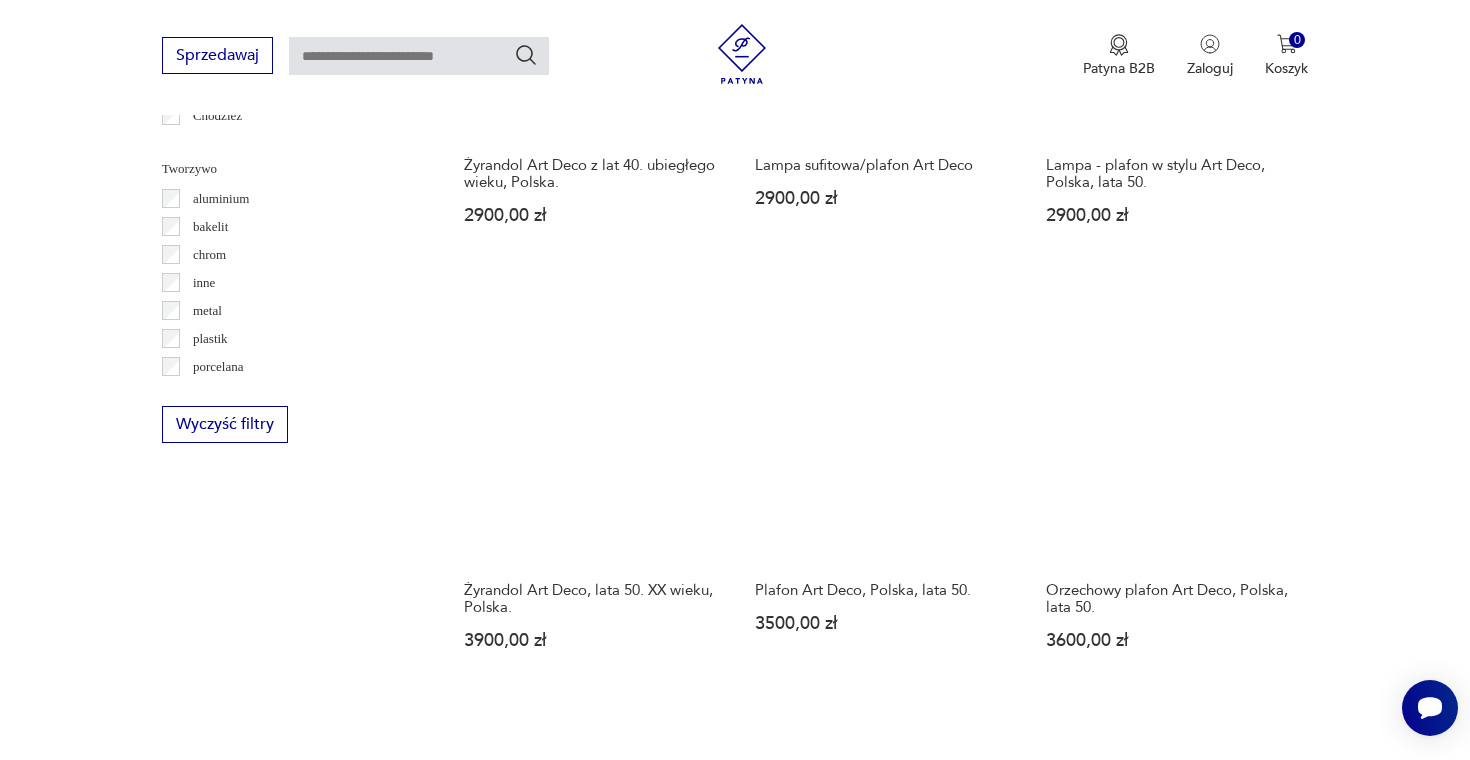 scroll, scrollTop: 1839, scrollLeft: 0, axis: vertical 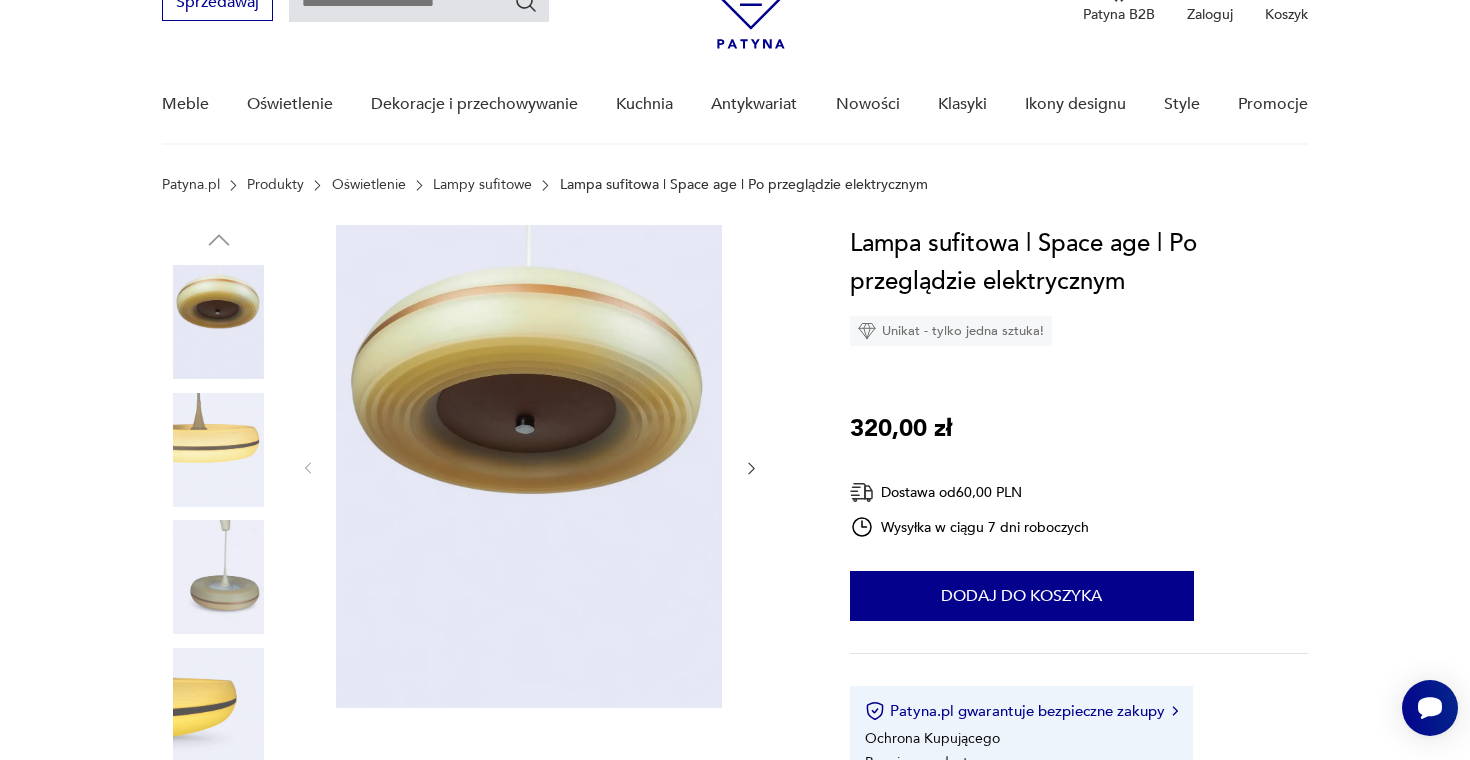 click at bounding box center [219, 450] 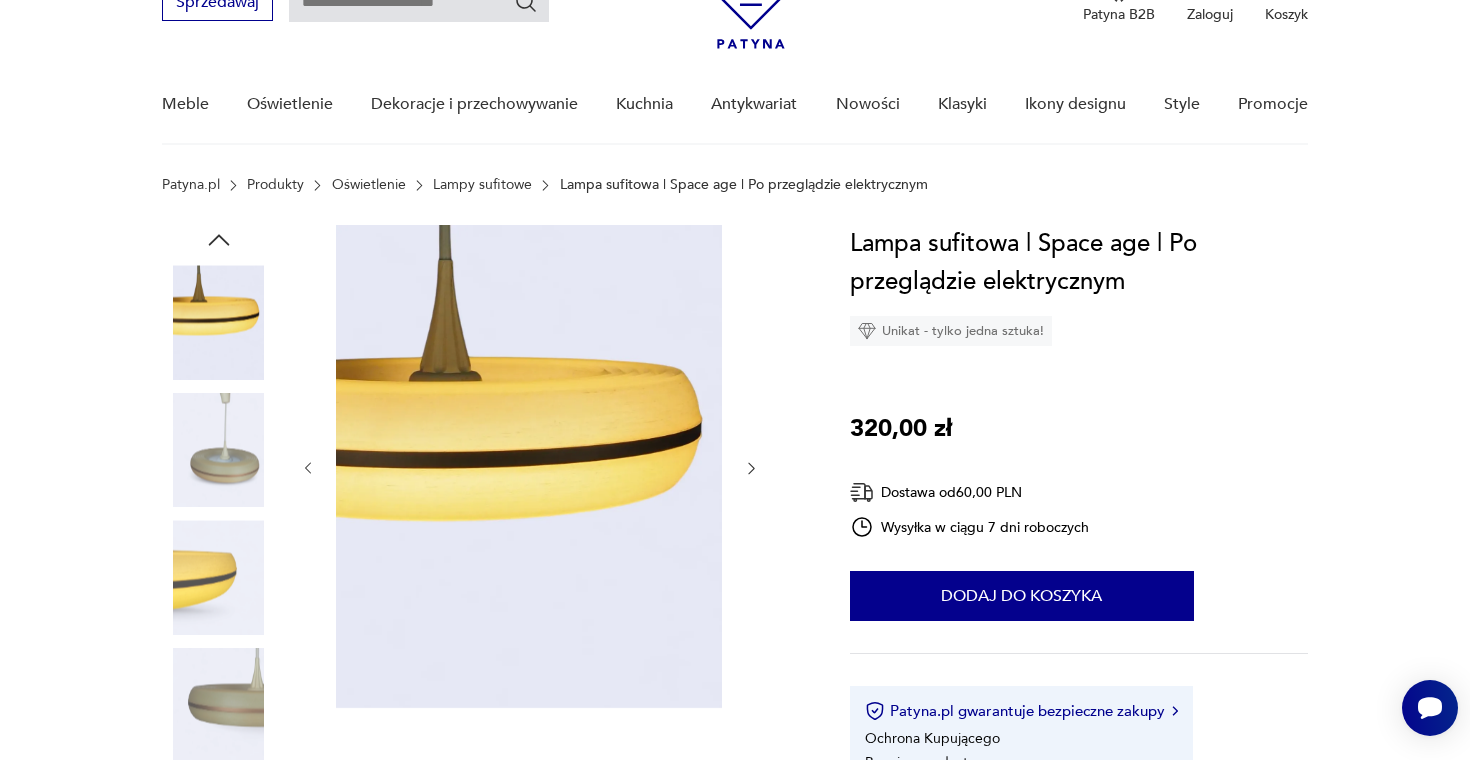 click at bounding box center [219, 577] 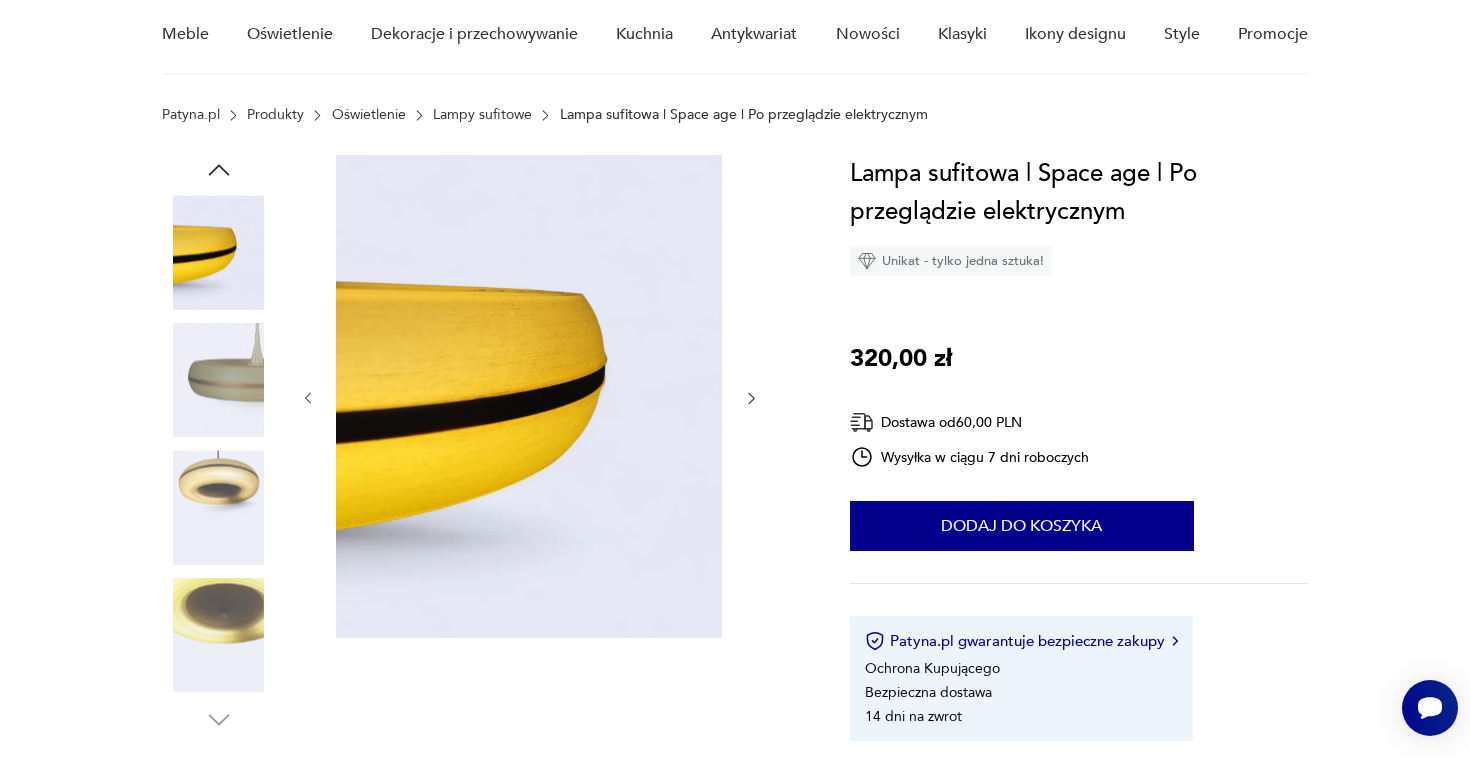 scroll, scrollTop: 202, scrollLeft: 0, axis: vertical 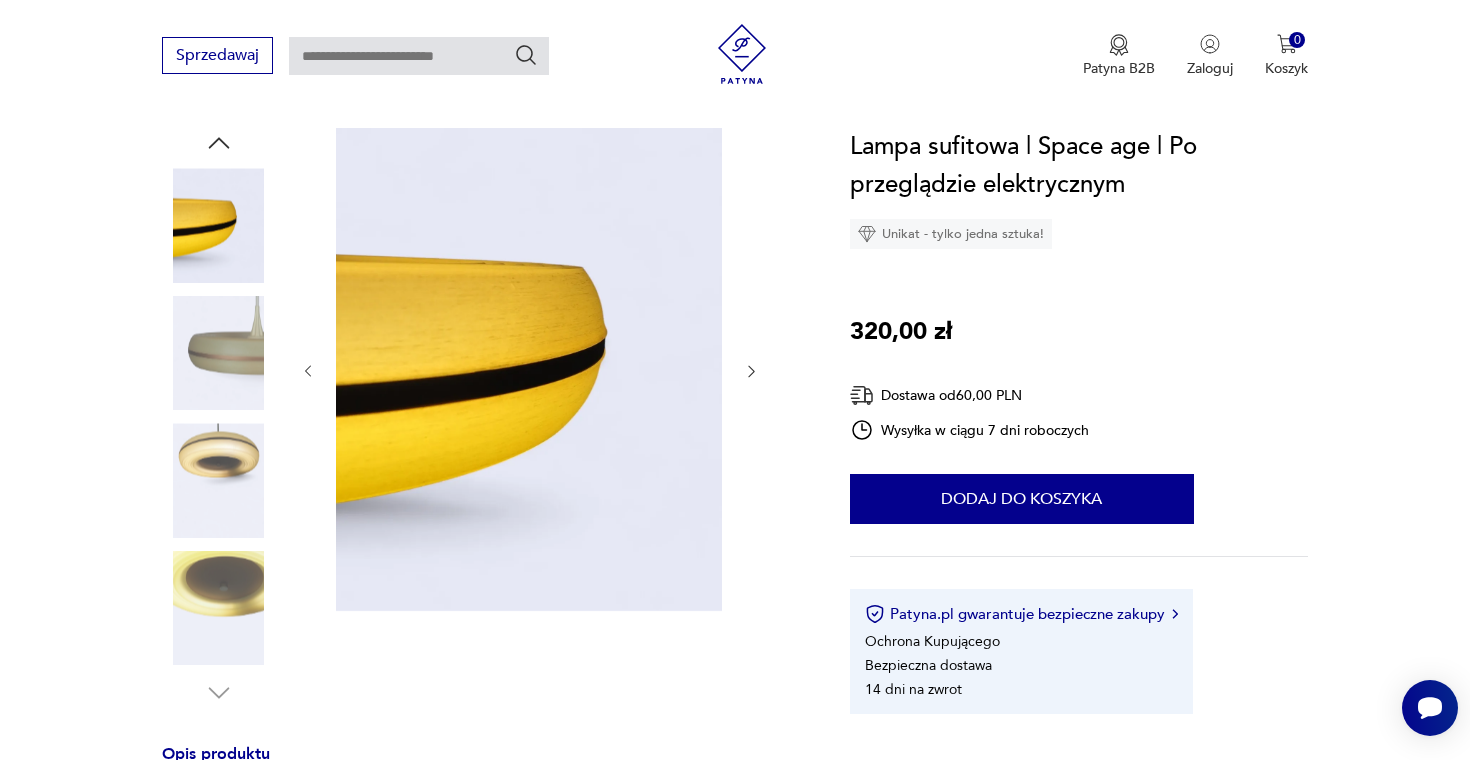 click at bounding box center (219, 608) 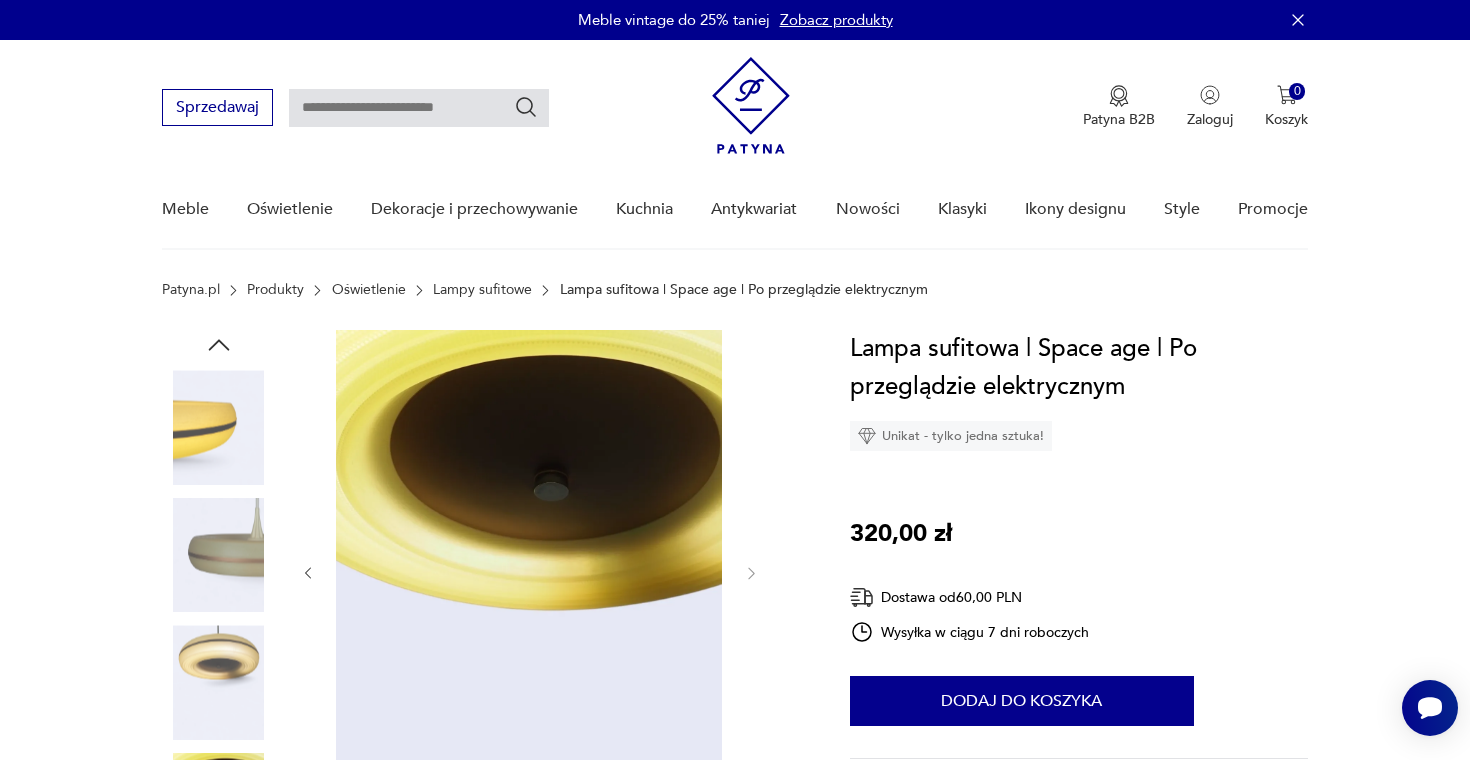 scroll, scrollTop: 0, scrollLeft: 0, axis: both 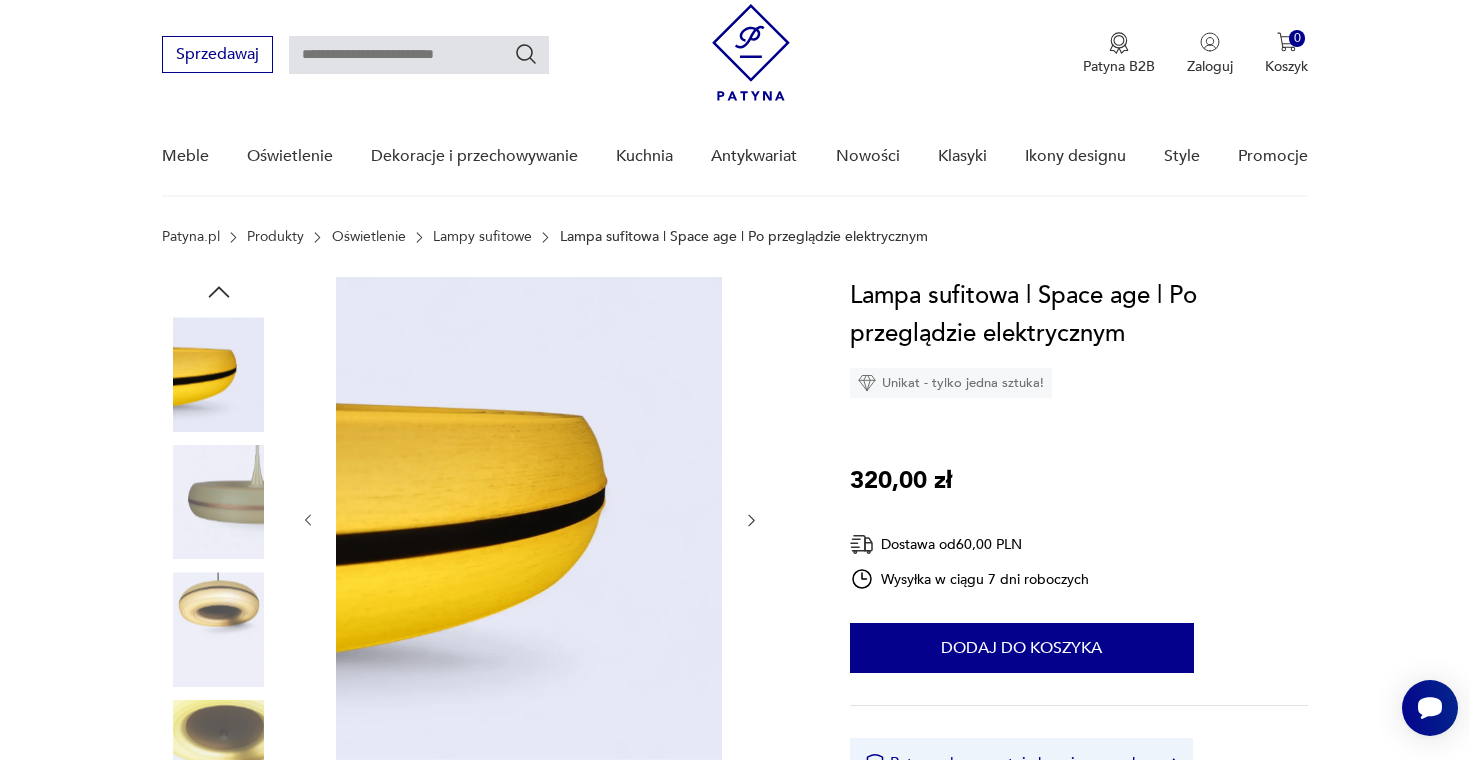 click at bounding box center (219, 502) 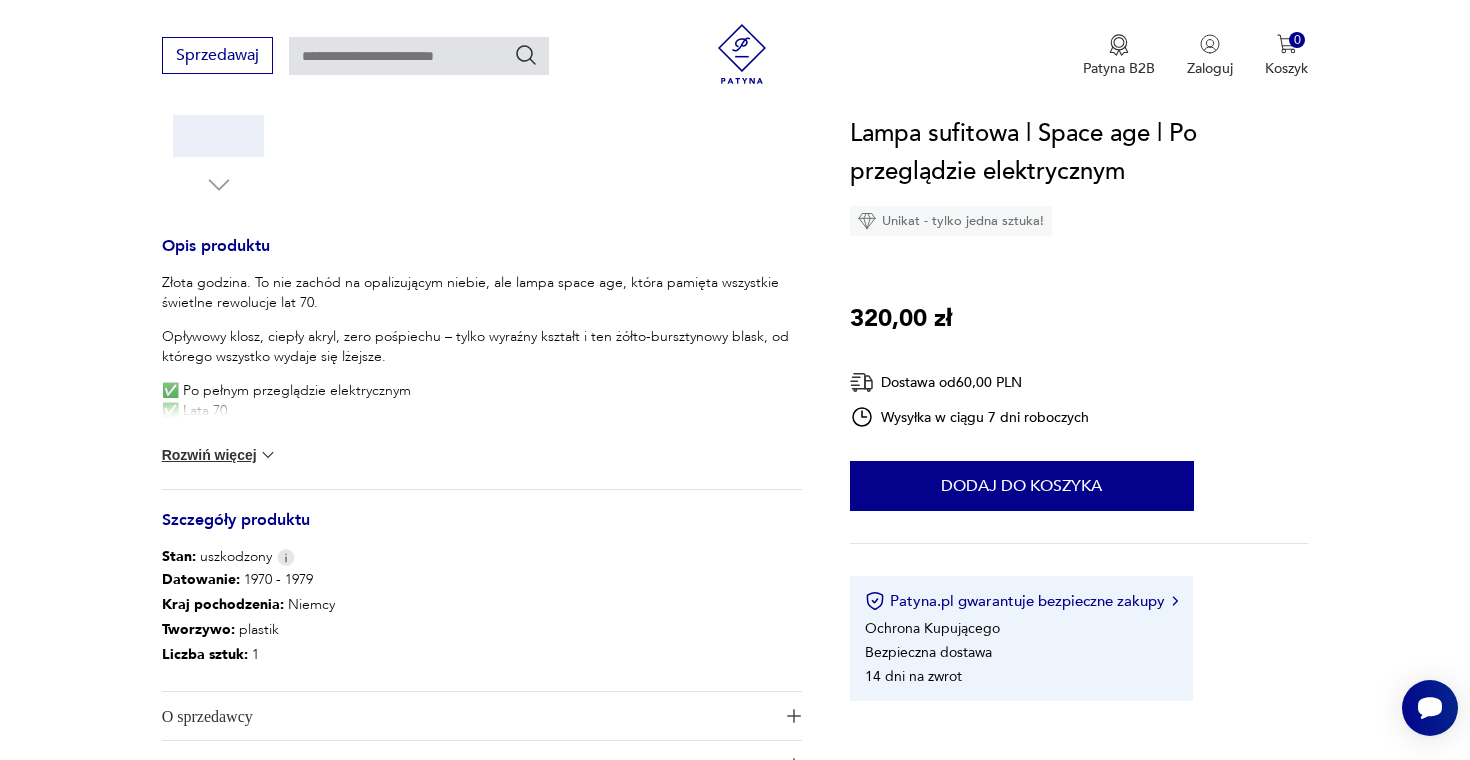 scroll, scrollTop: 756, scrollLeft: 0, axis: vertical 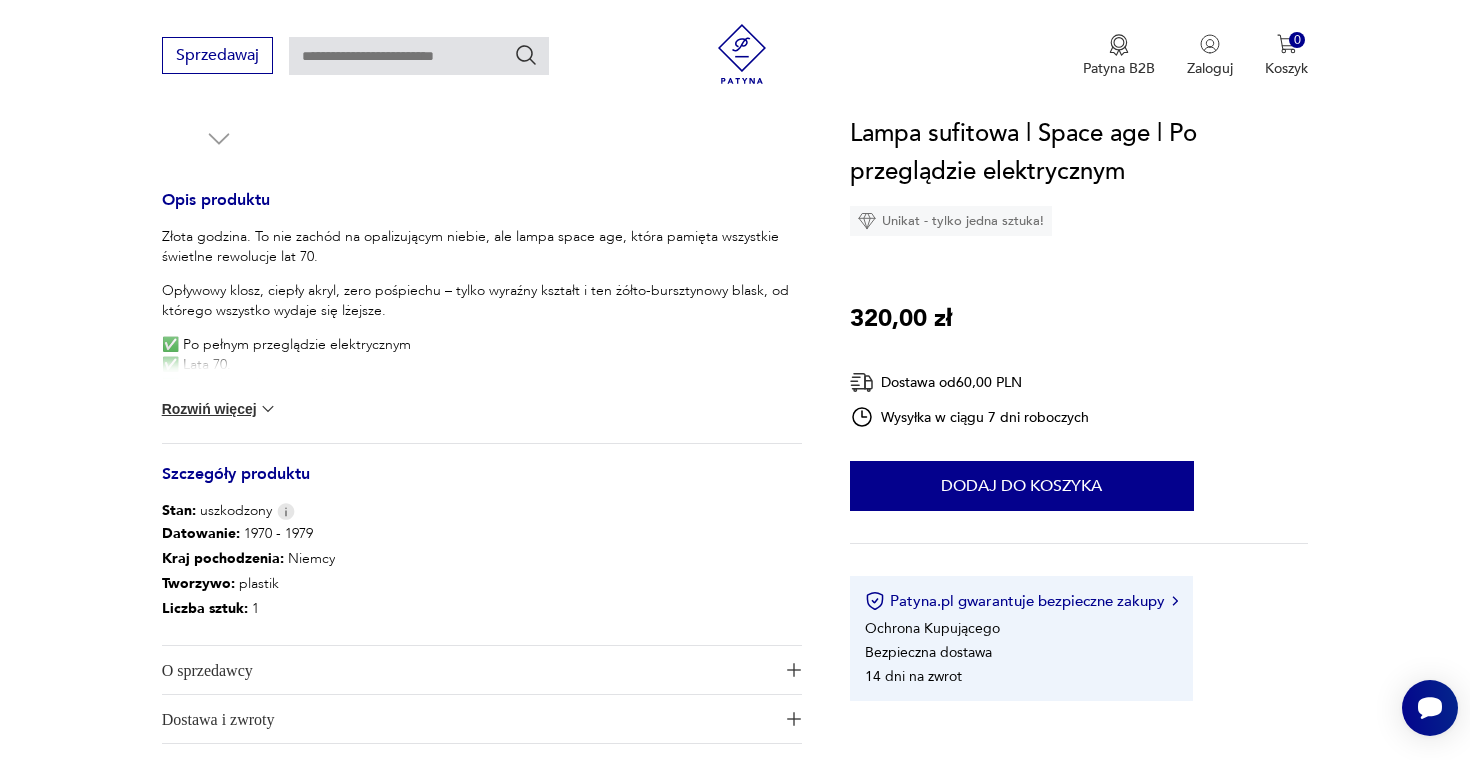 click on "Rozwiń więcej" at bounding box center [220, 409] 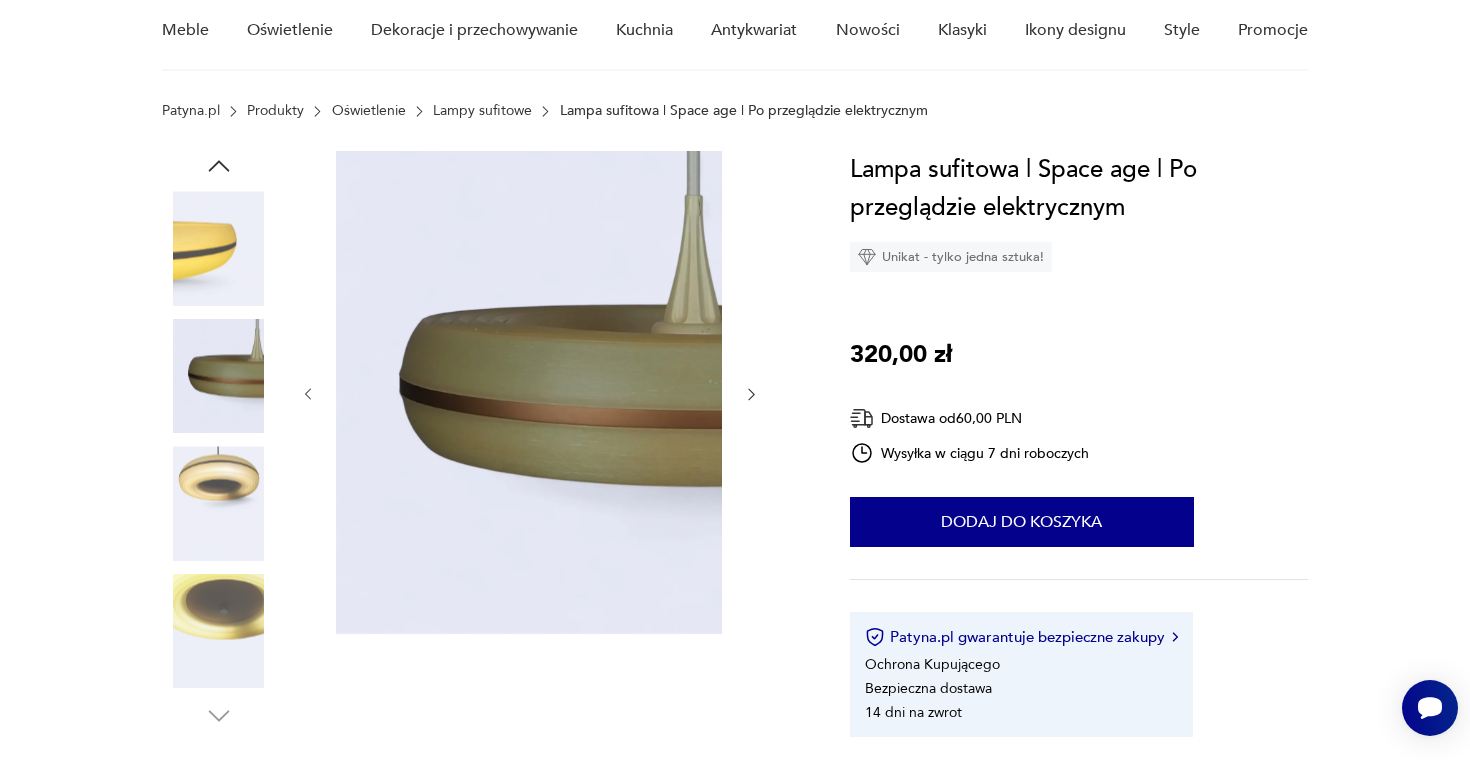 scroll, scrollTop: 201, scrollLeft: 0, axis: vertical 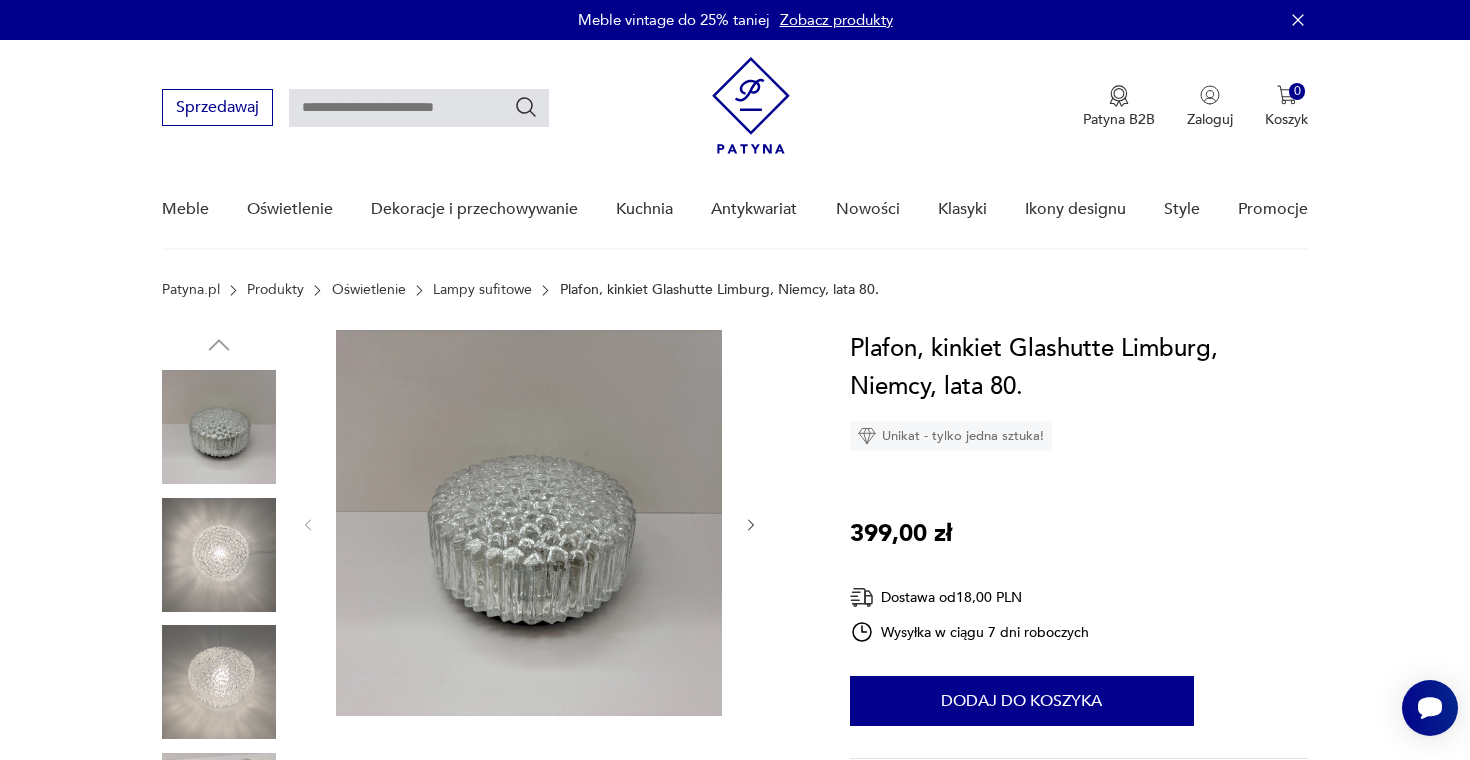 click at bounding box center (219, 555) 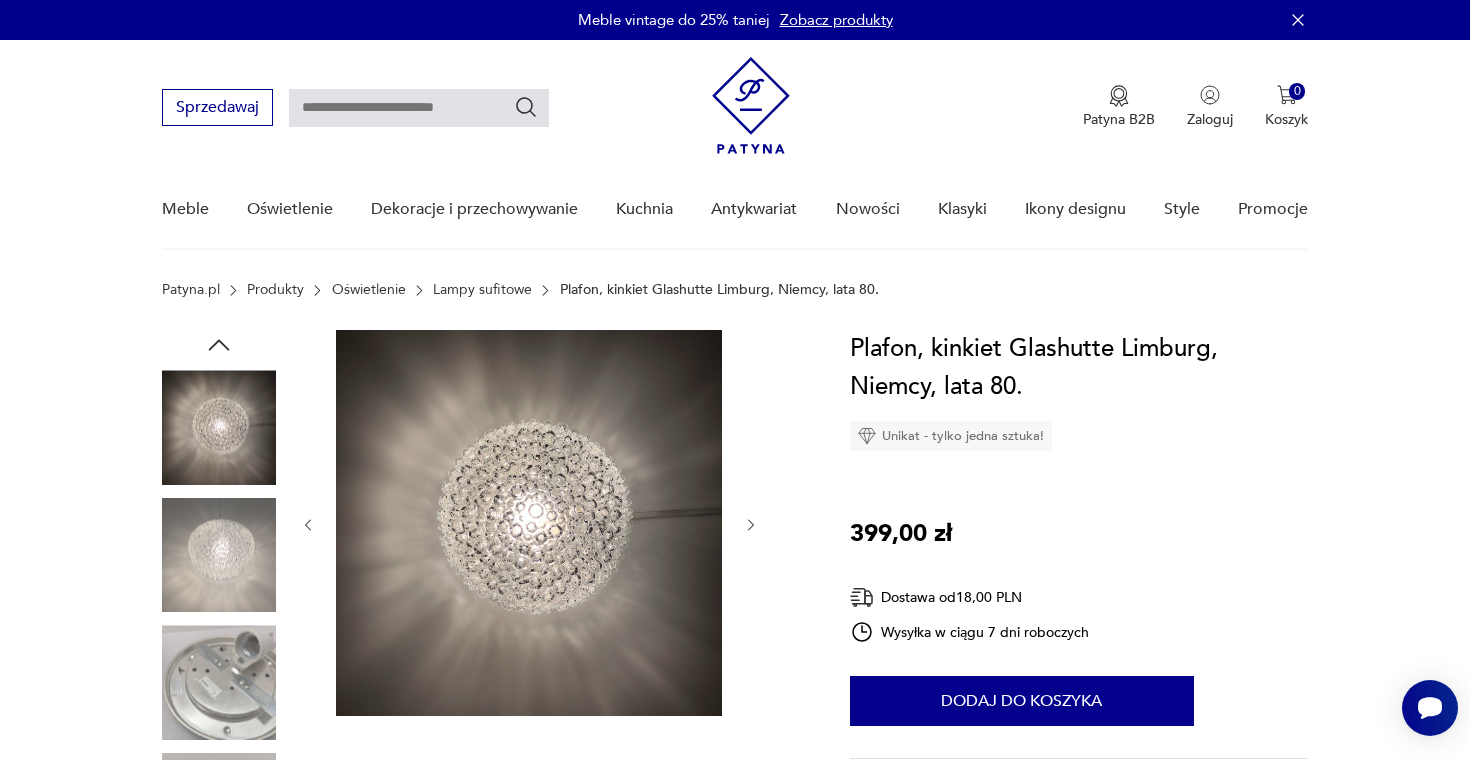click 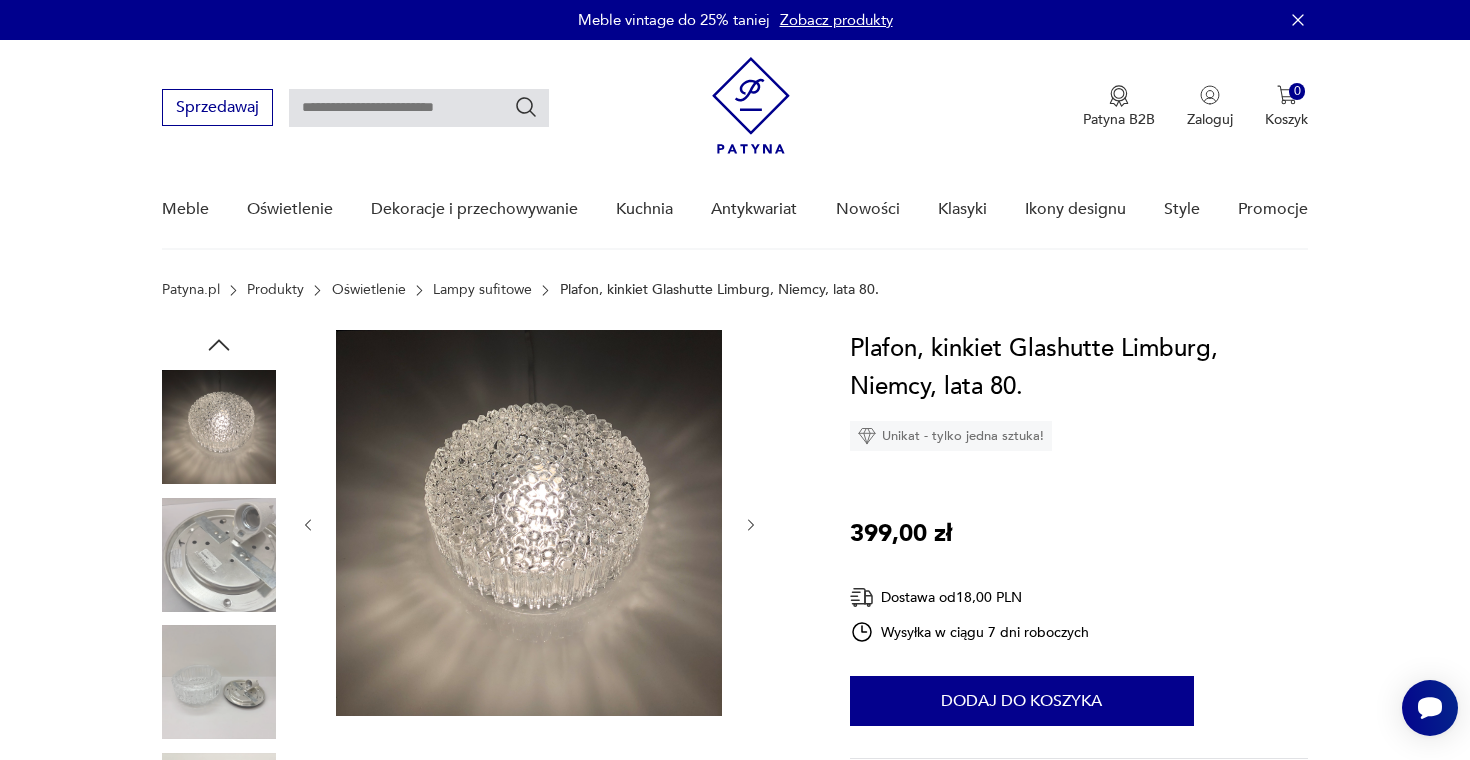 click 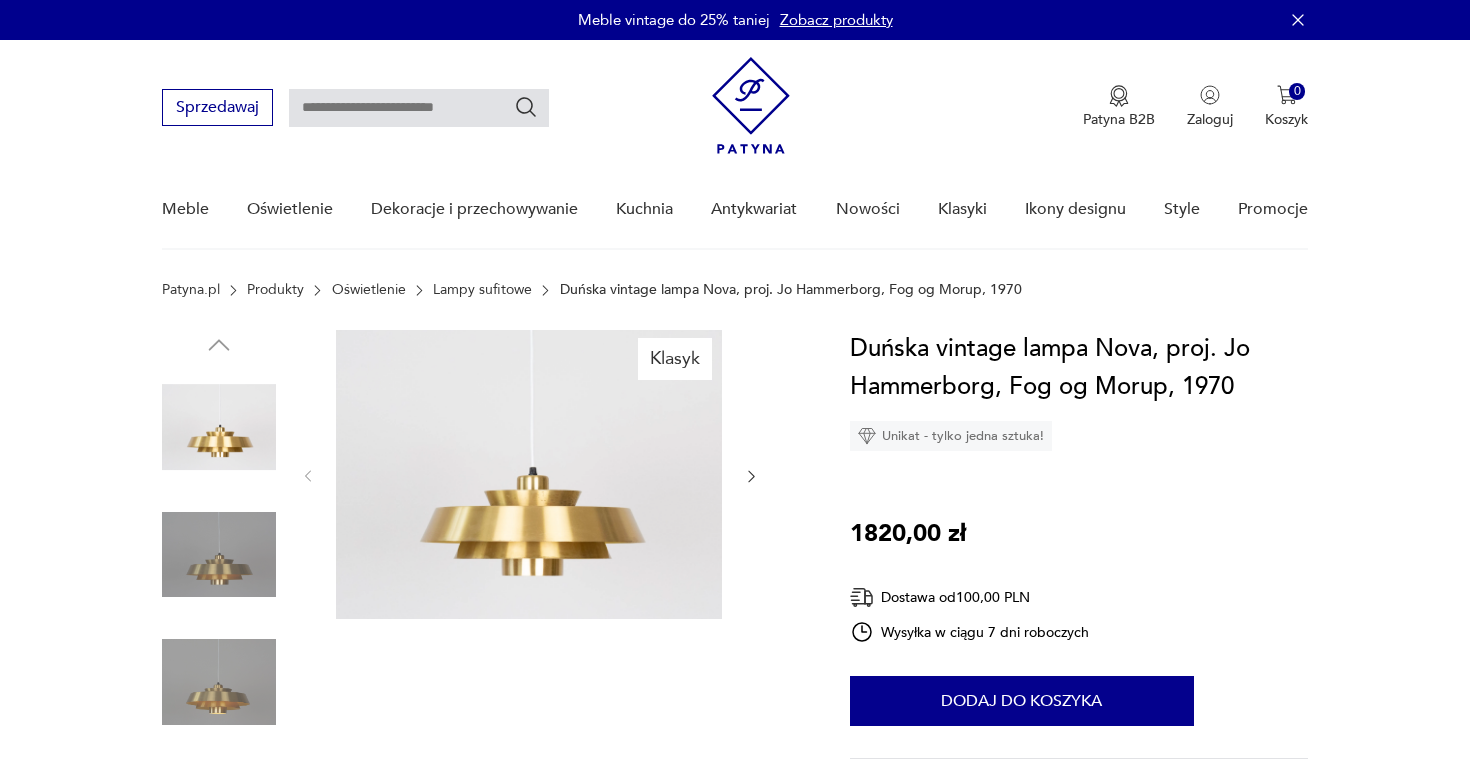 scroll, scrollTop: 0, scrollLeft: 0, axis: both 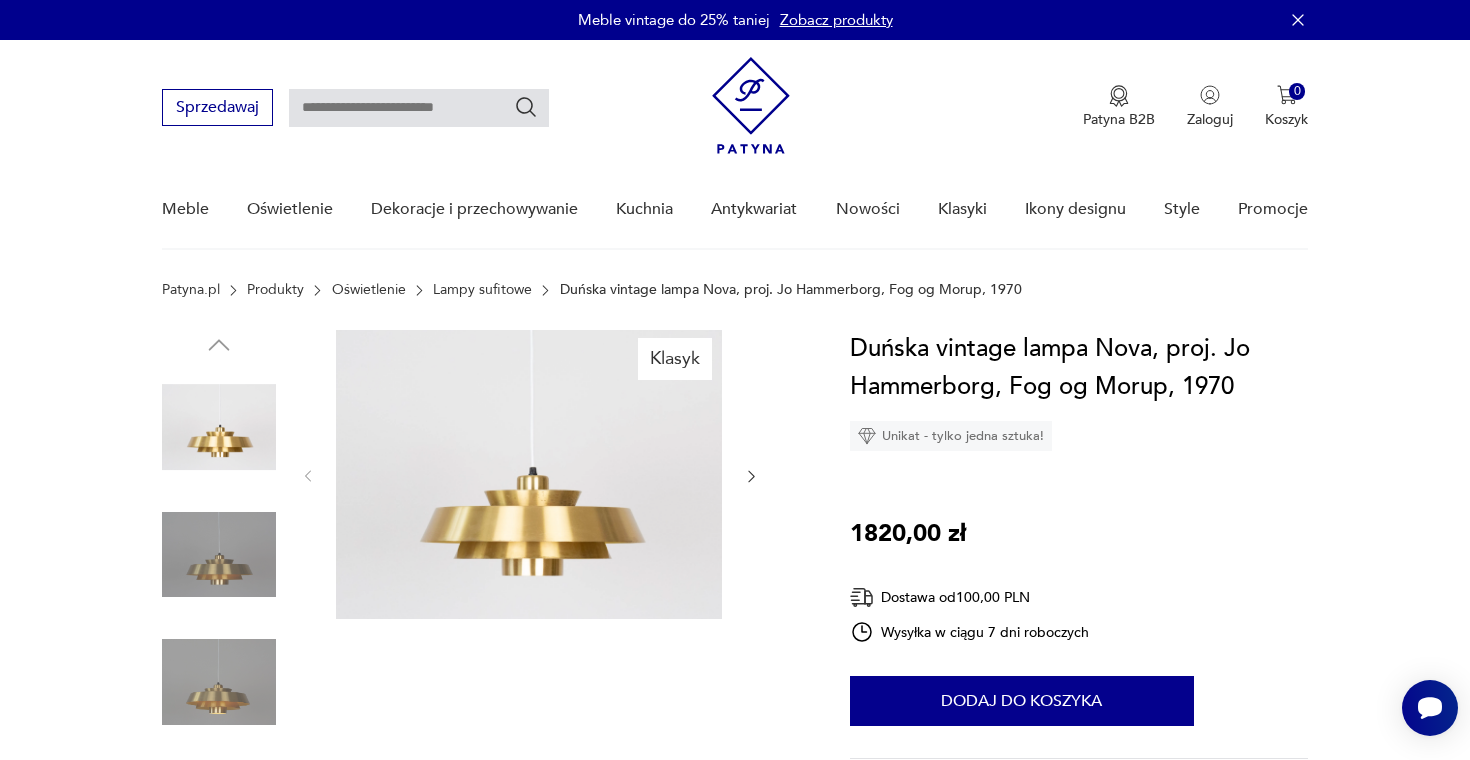 click at bounding box center (219, 555) 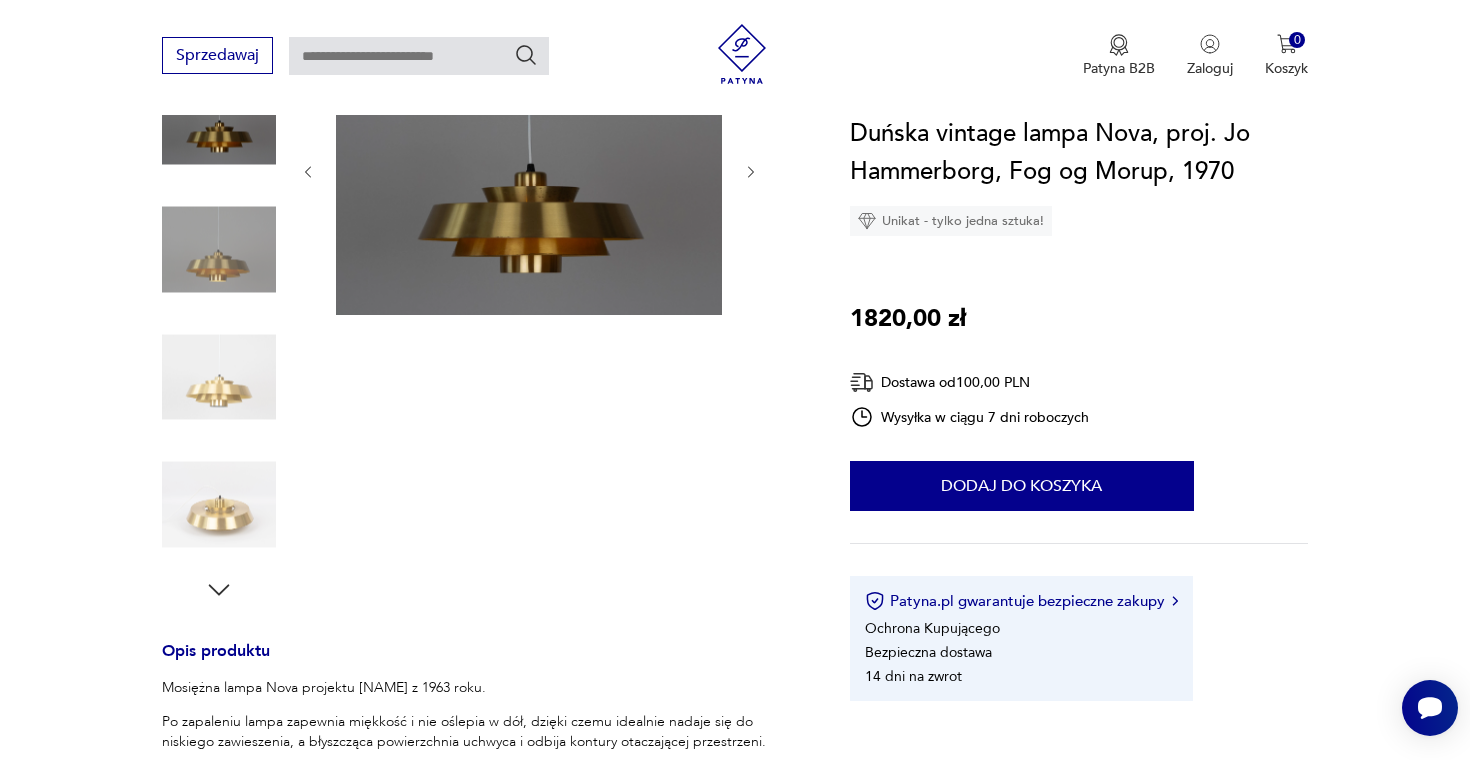 scroll, scrollTop: 301, scrollLeft: 0, axis: vertical 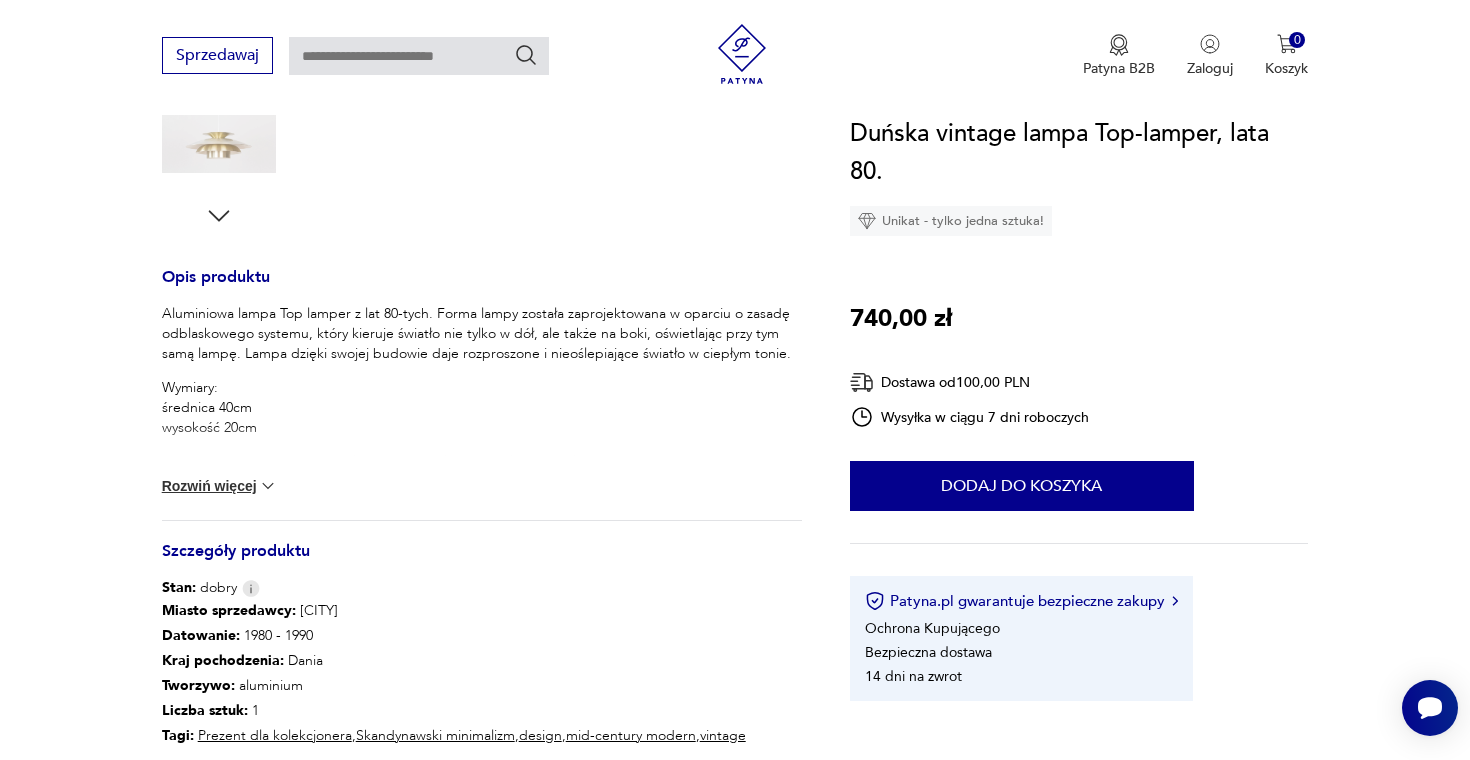 click at bounding box center [268, 486] 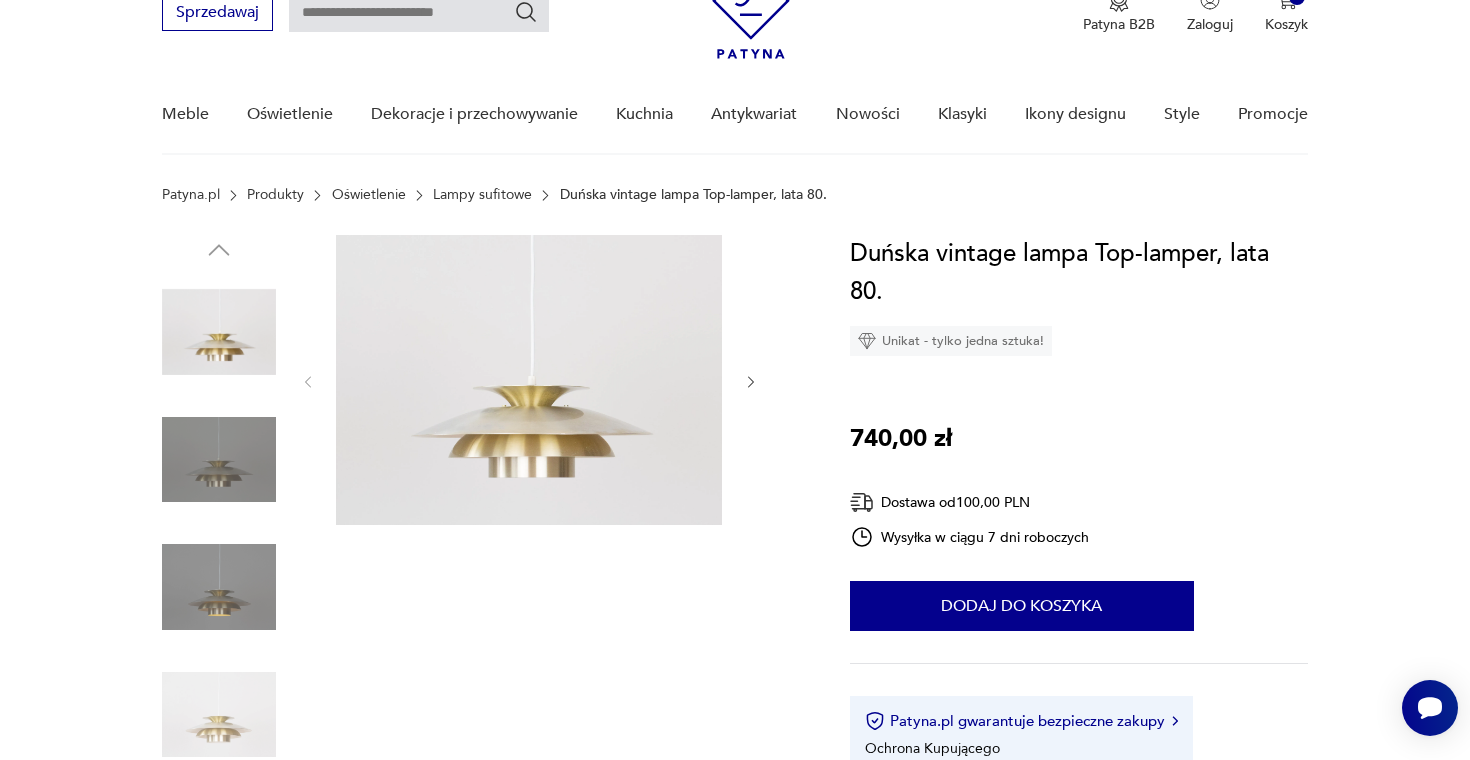scroll, scrollTop: 71, scrollLeft: 0, axis: vertical 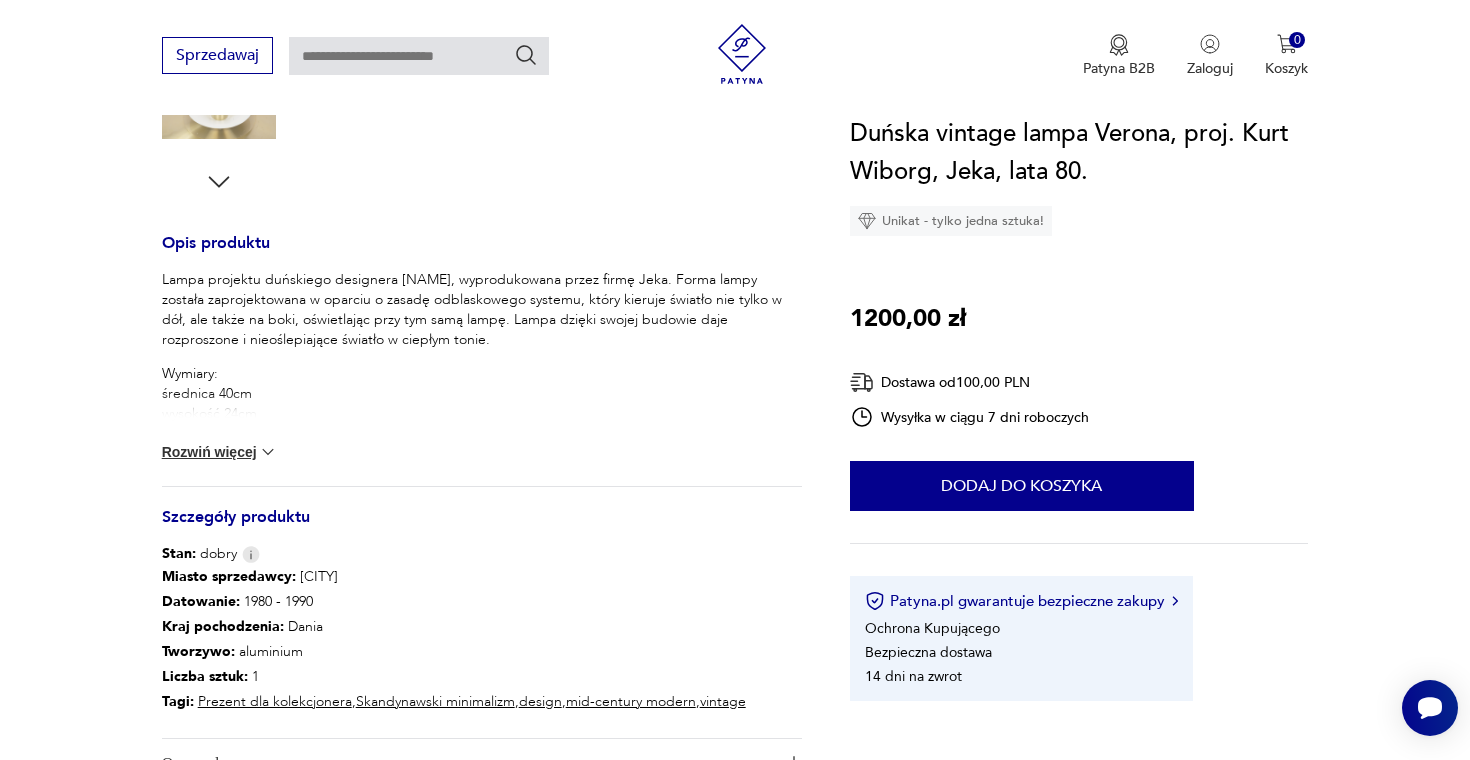 click on "Rozwiń więcej" at bounding box center (220, 452) 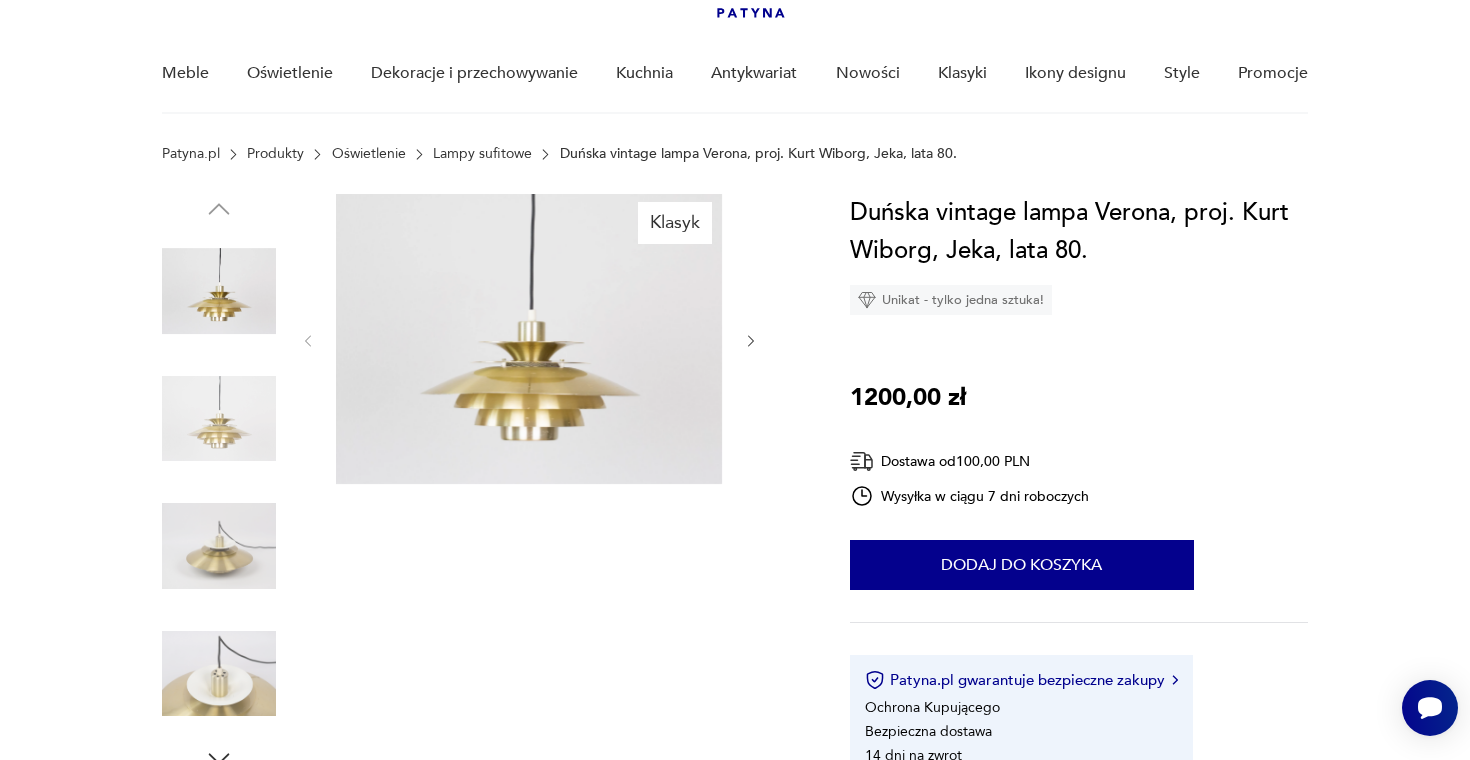 scroll, scrollTop: 173, scrollLeft: 0, axis: vertical 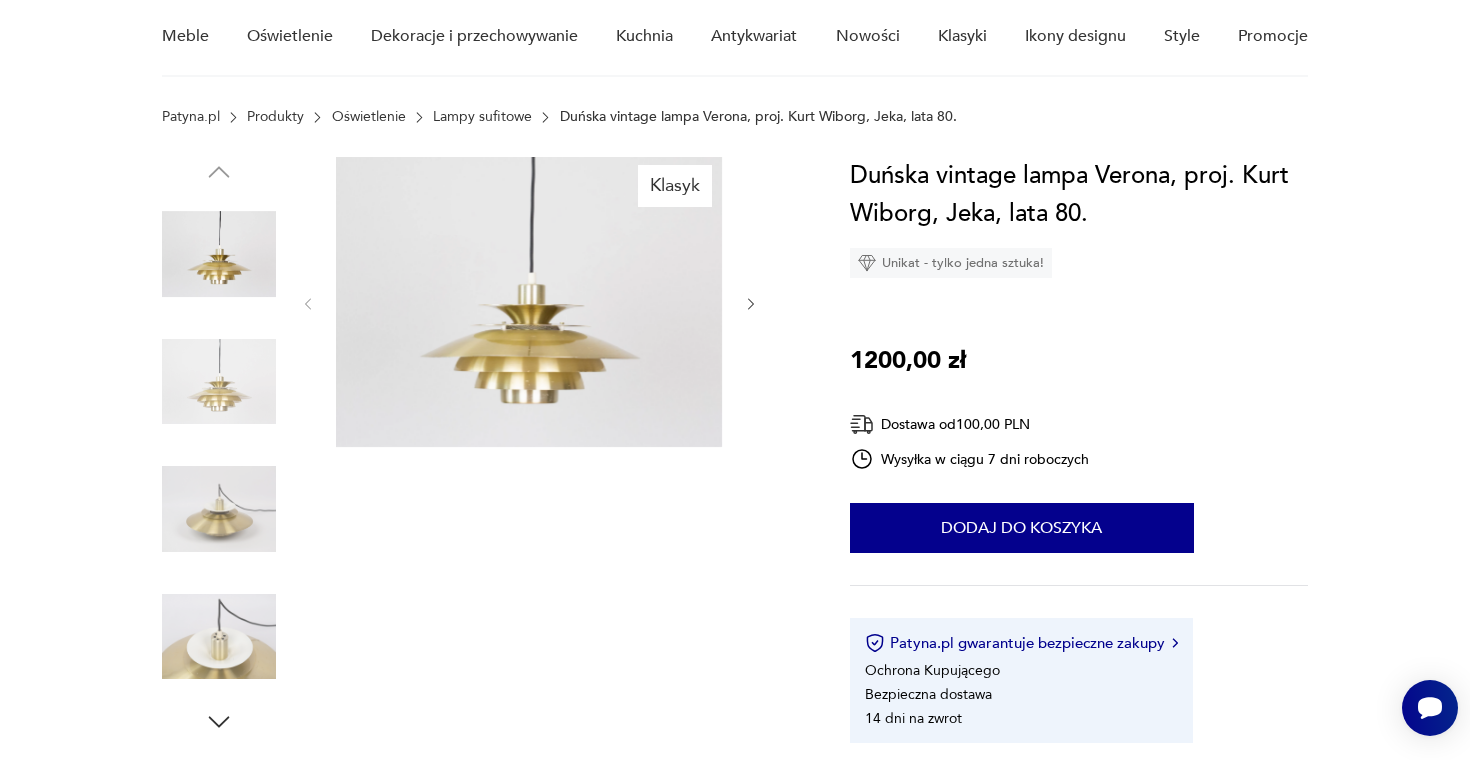 click at bounding box center [219, 382] 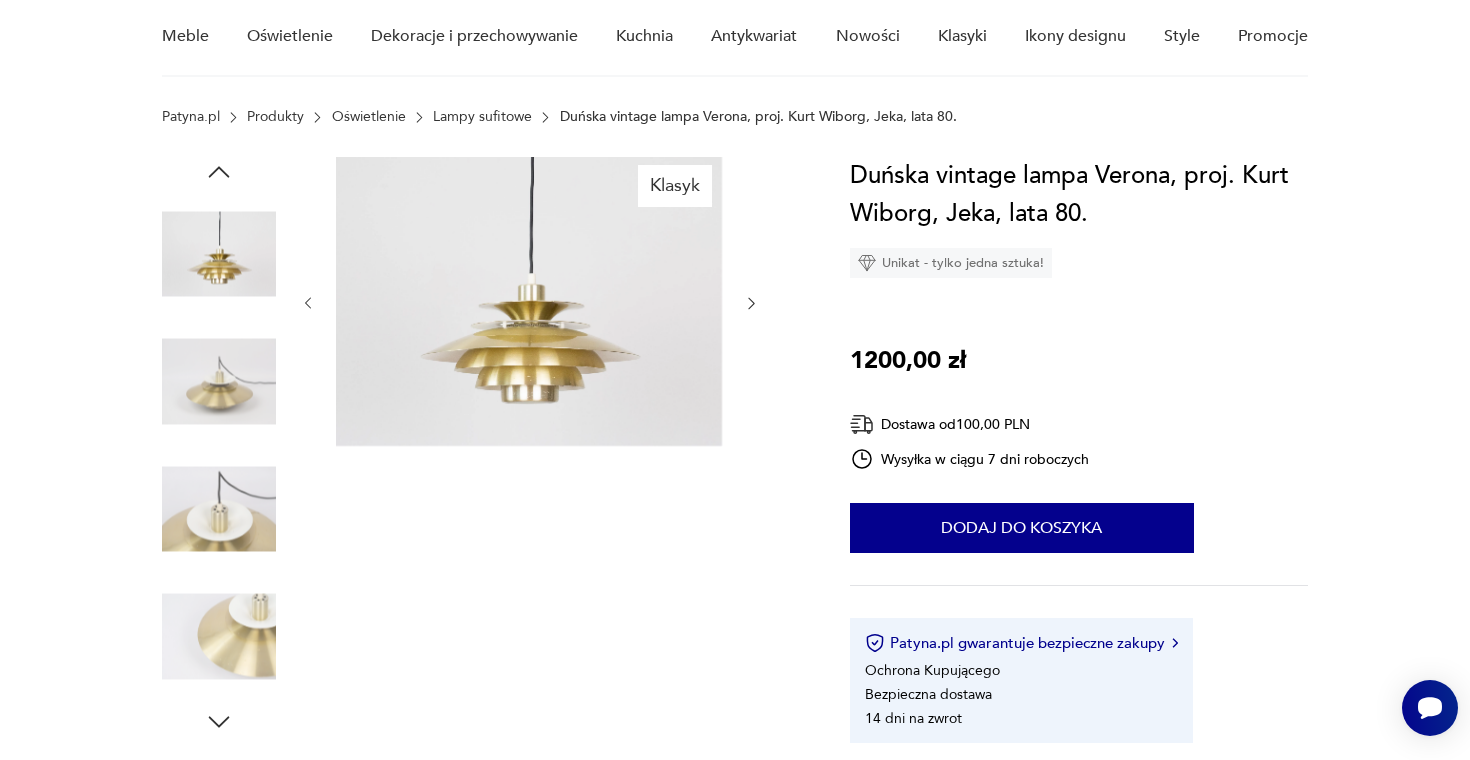 click 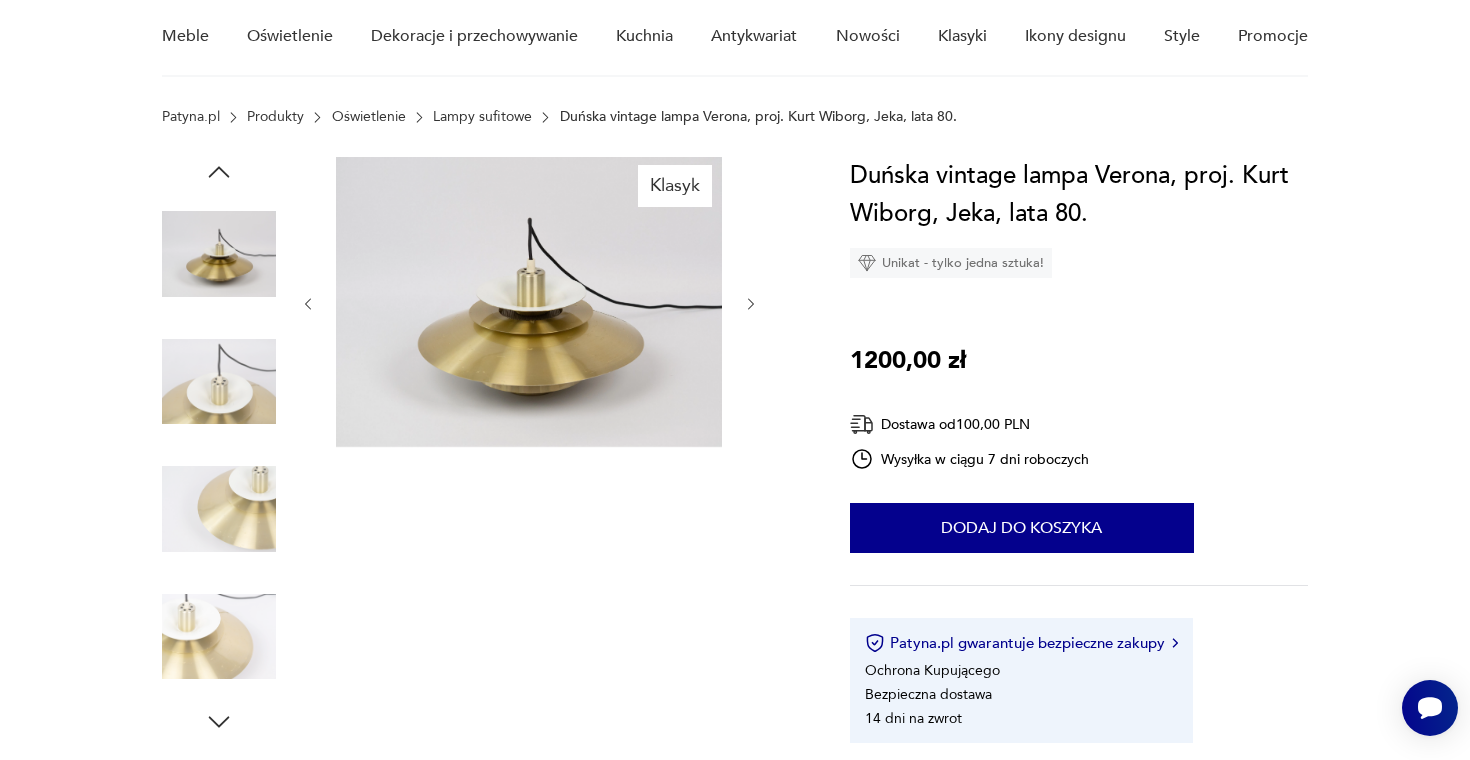 click 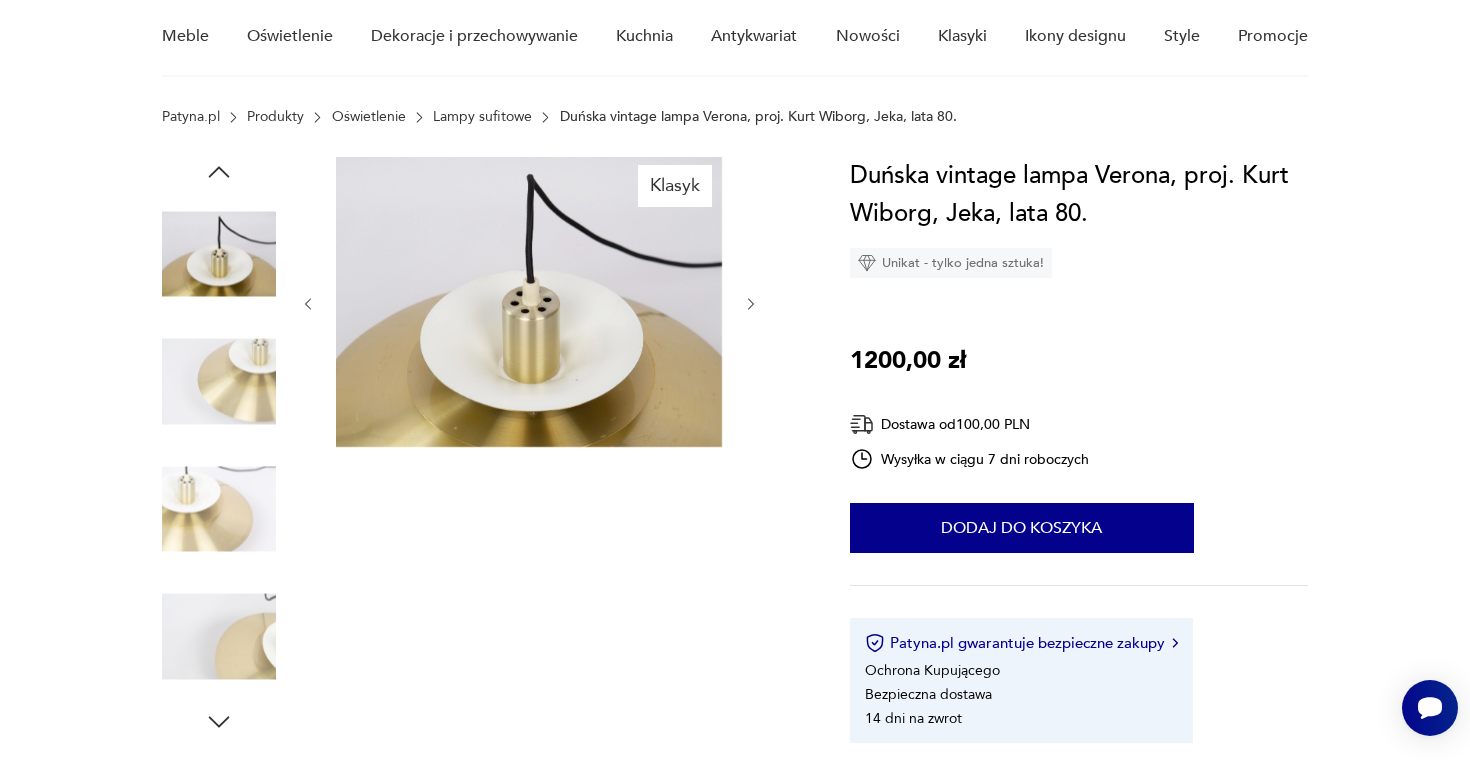 click 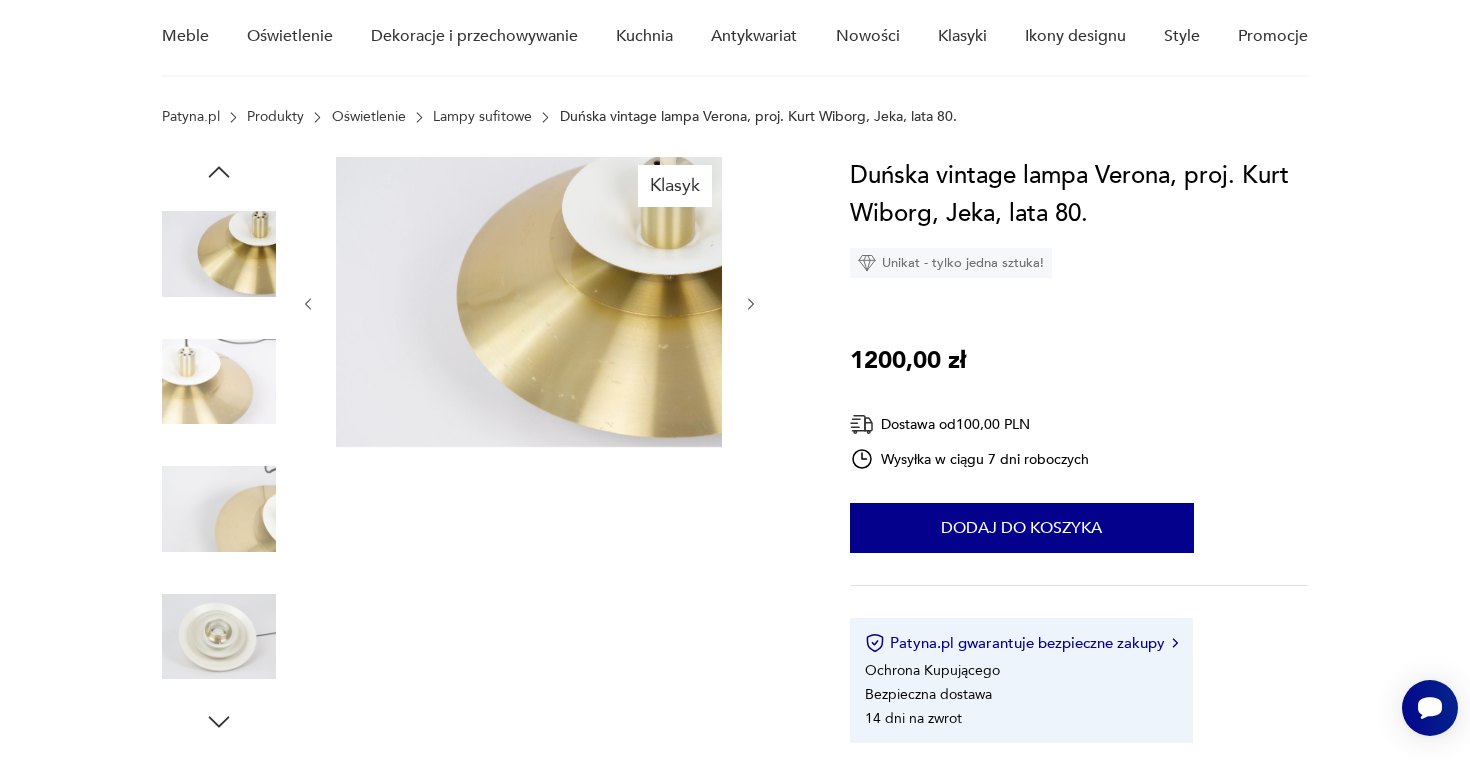 click 